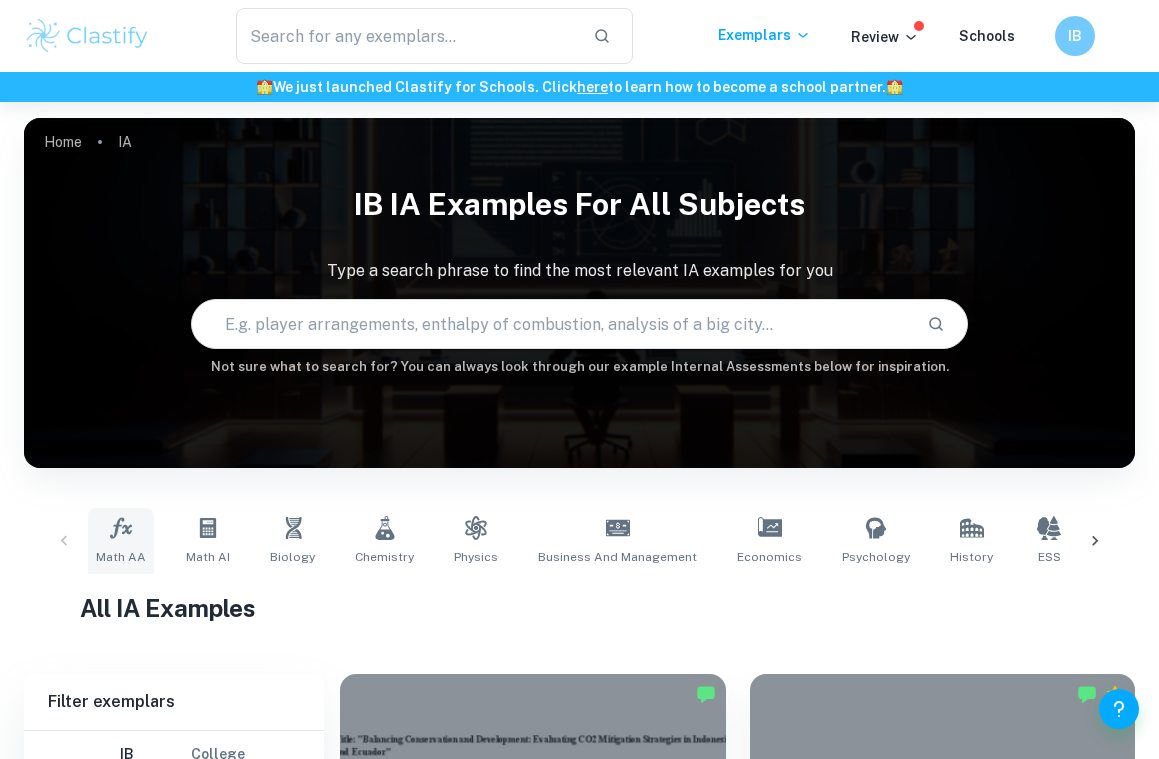 scroll, scrollTop: 142, scrollLeft: 0, axis: vertical 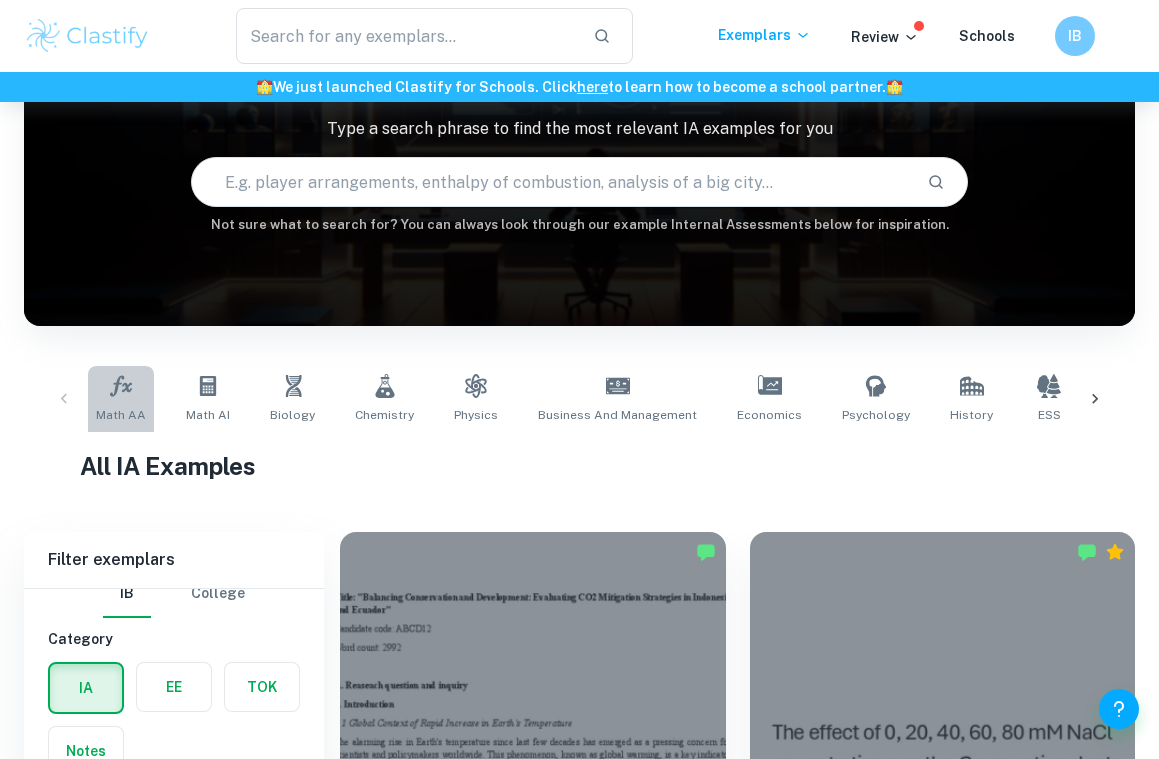 click 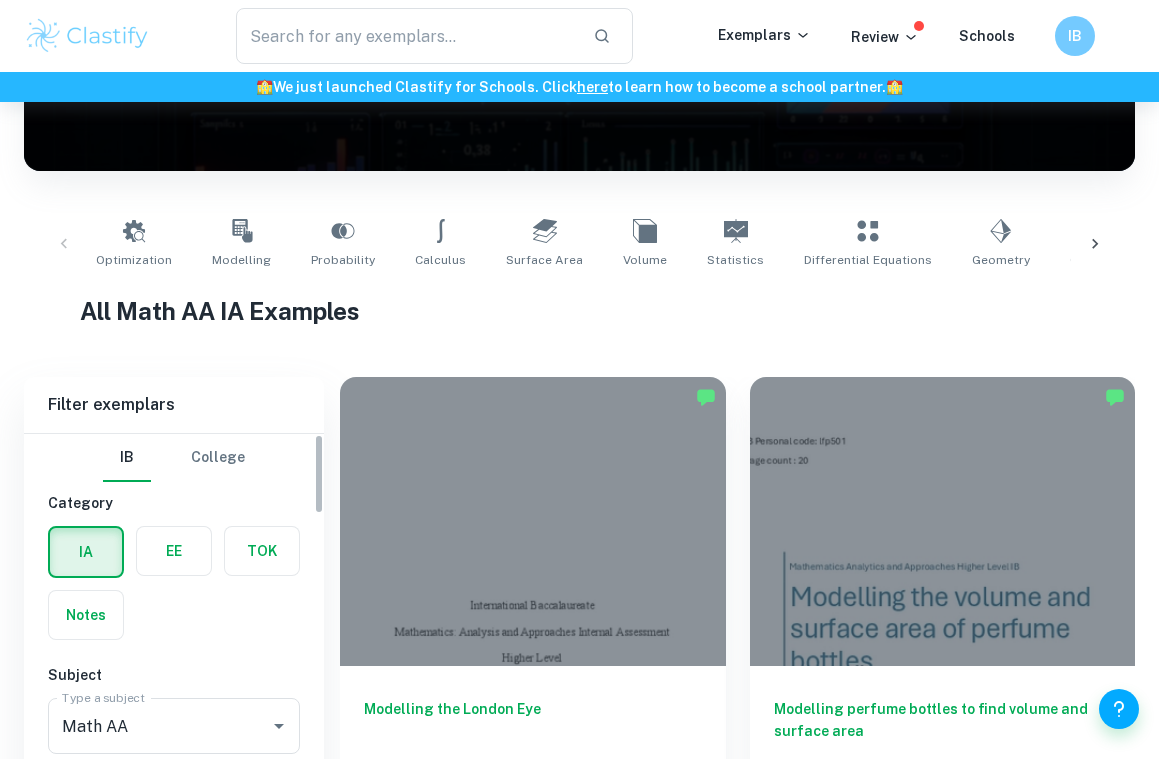 scroll, scrollTop: 390, scrollLeft: 0, axis: vertical 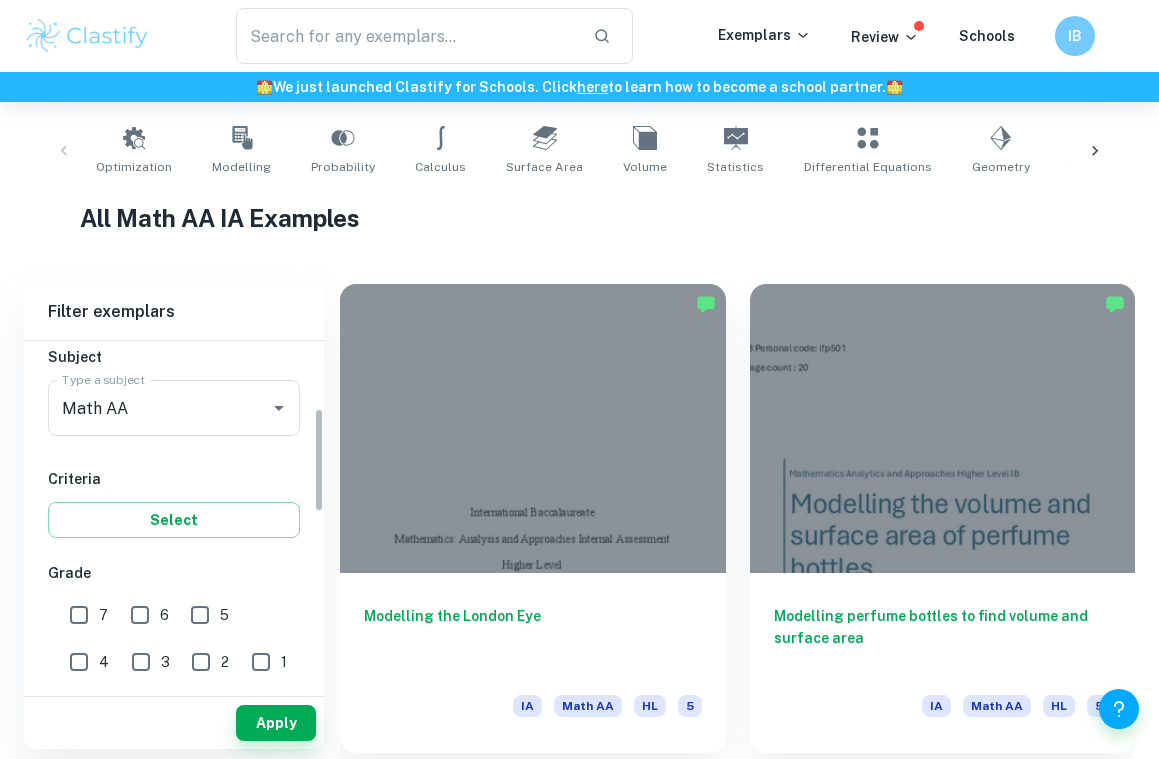 click on "7" at bounding box center (79, 615) 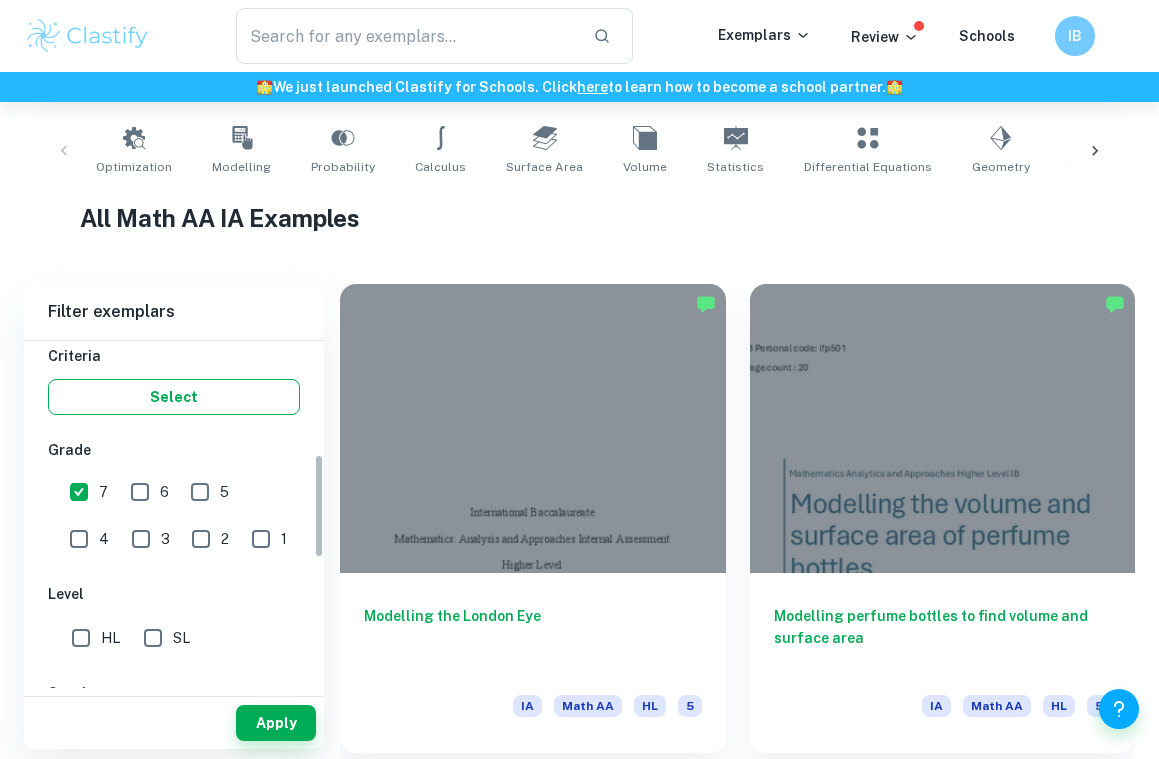 scroll, scrollTop: 520, scrollLeft: 0, axis: vertical 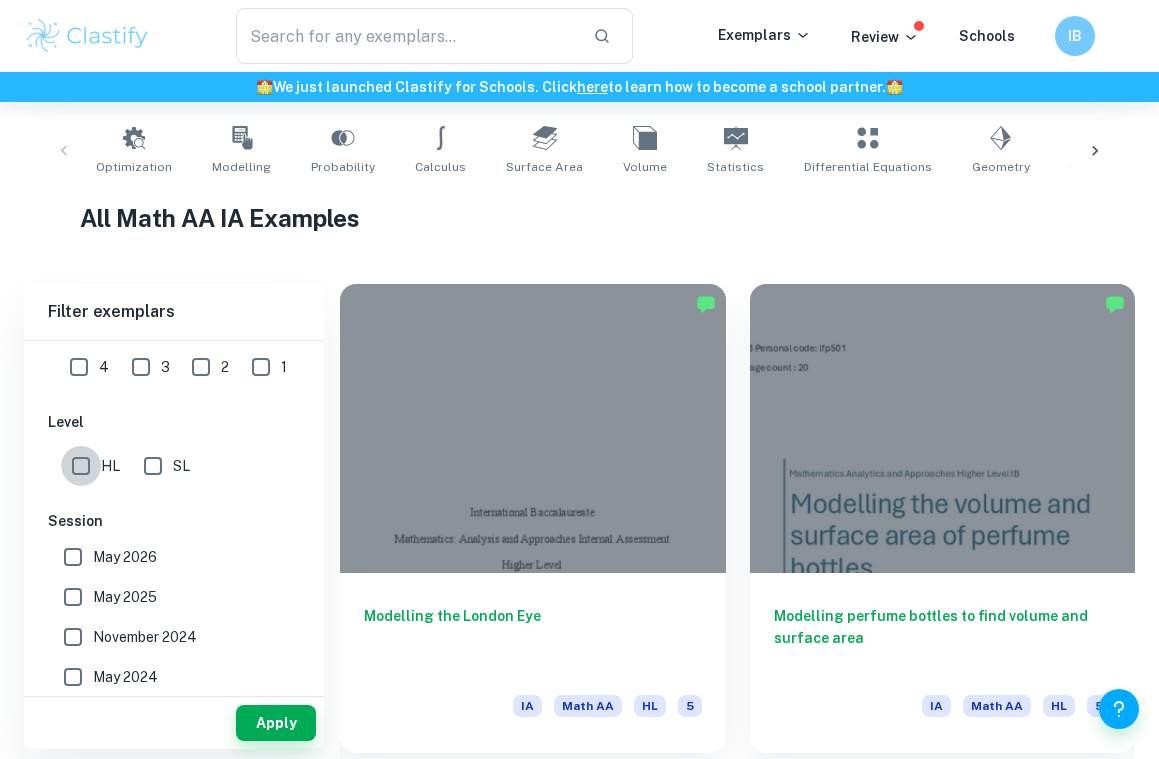 click on "HL" at bounding box center [81, 466] 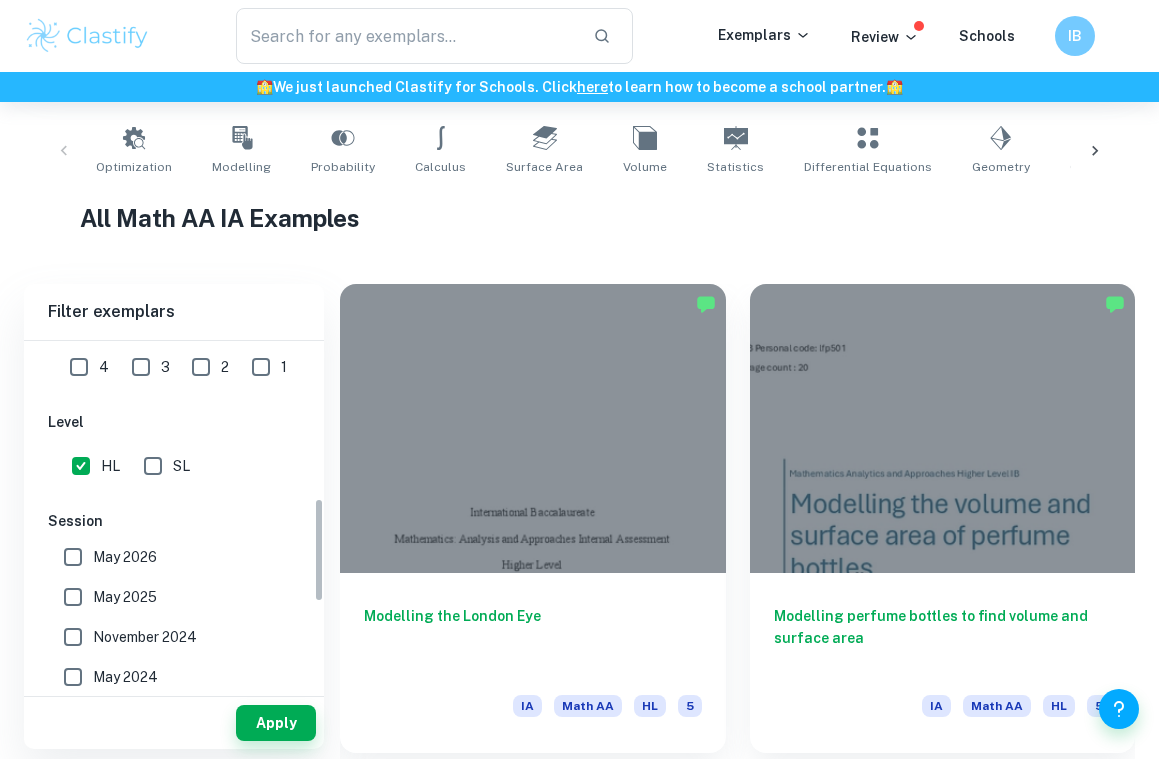 scroll, scrollTop: 572, scrollLeft: 0, axis: vertical 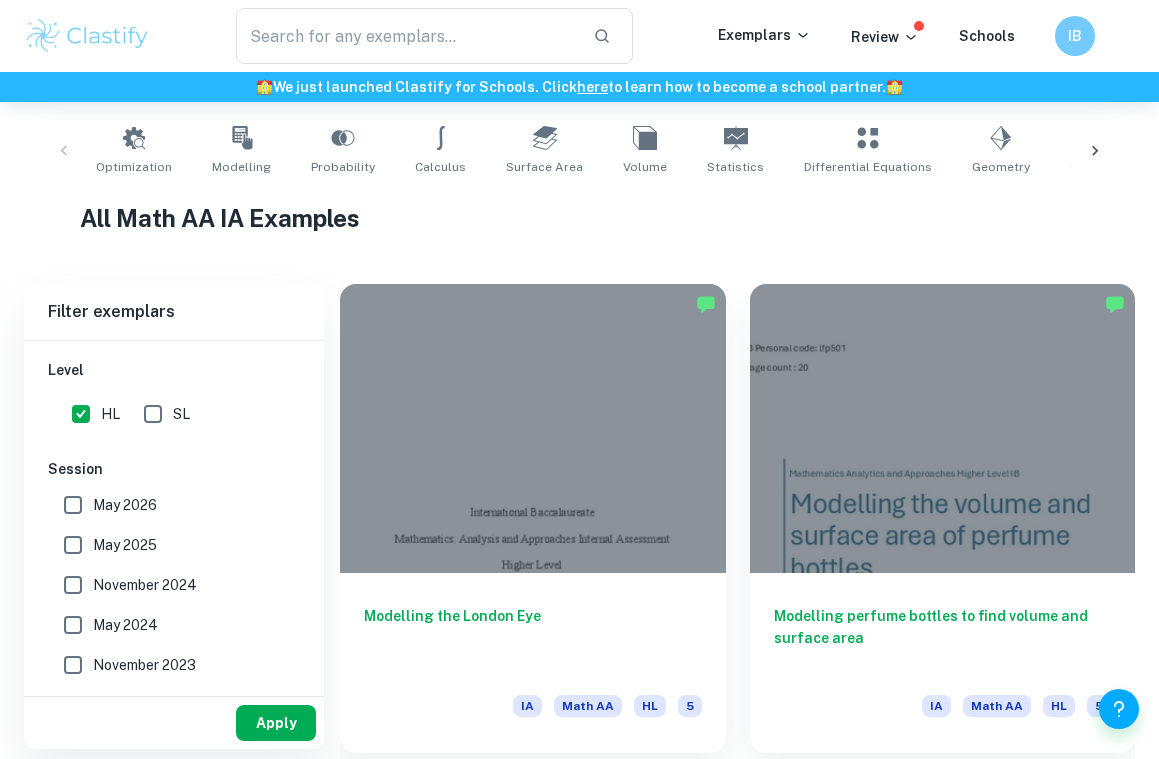 click on "Apply" at bounding box center (276, 723) 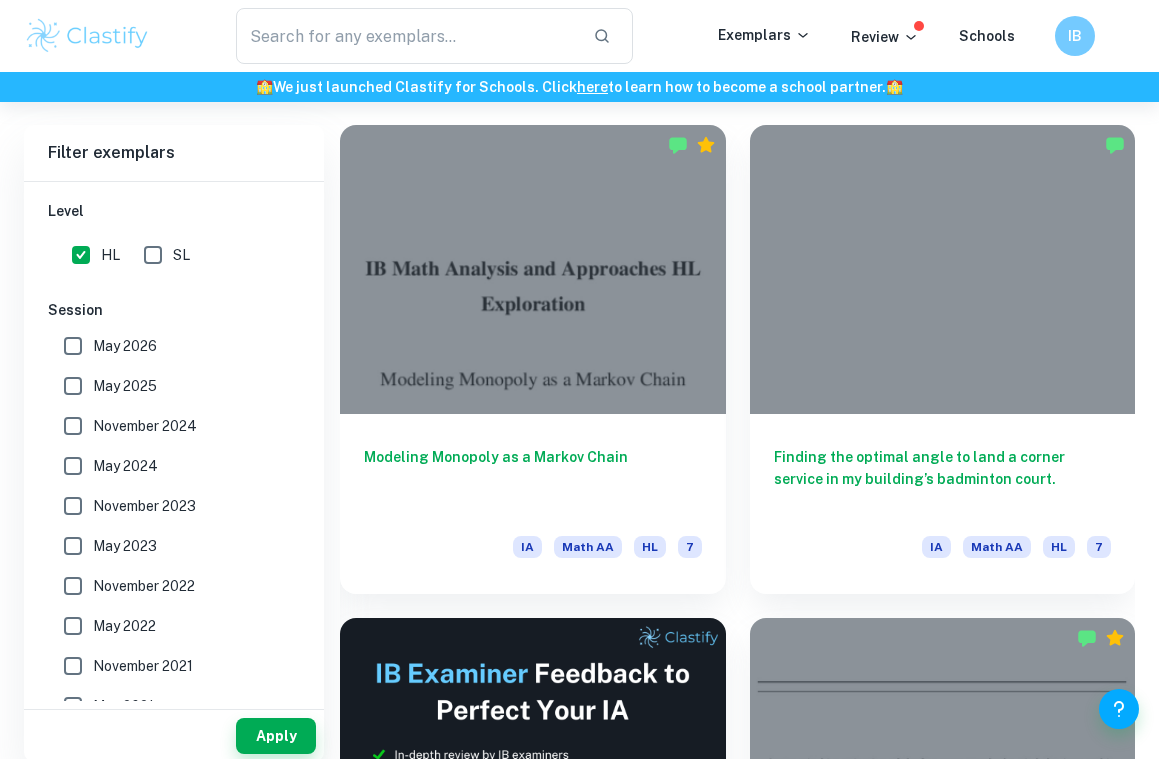 scroll, scrollTop: 663, scrollLeft: 0, axis: vertical 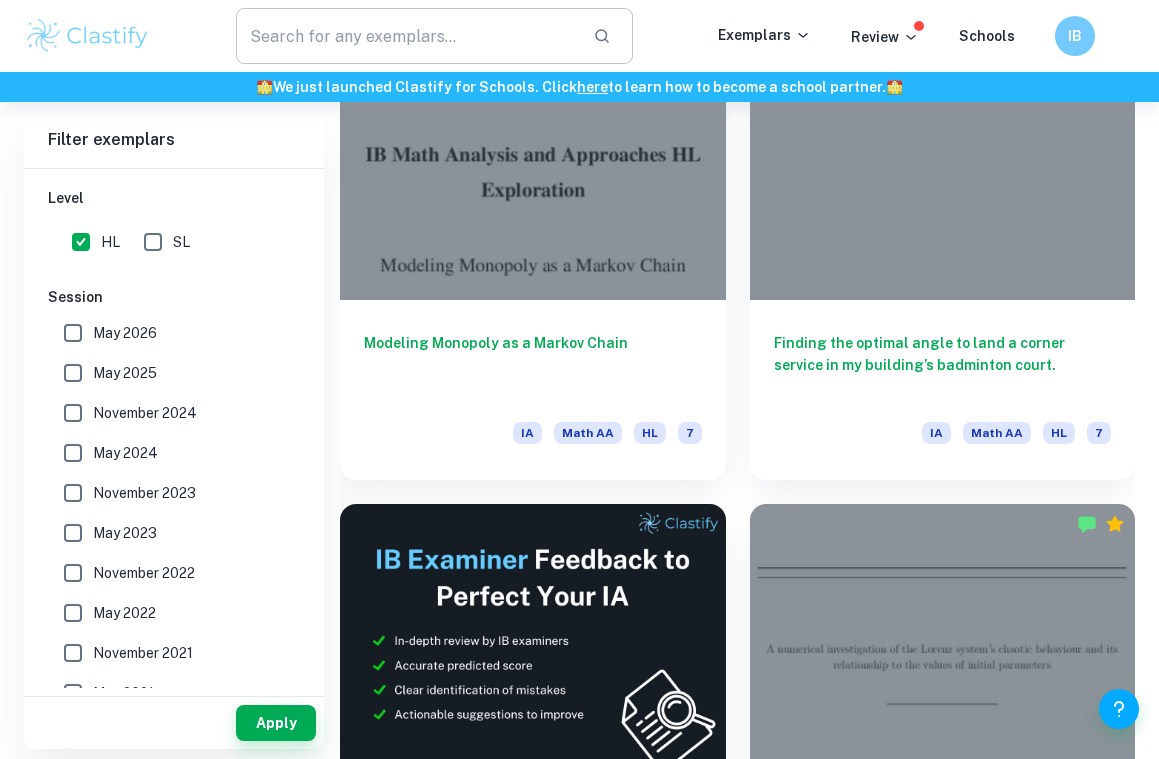 click at bounding box center (406, 36) 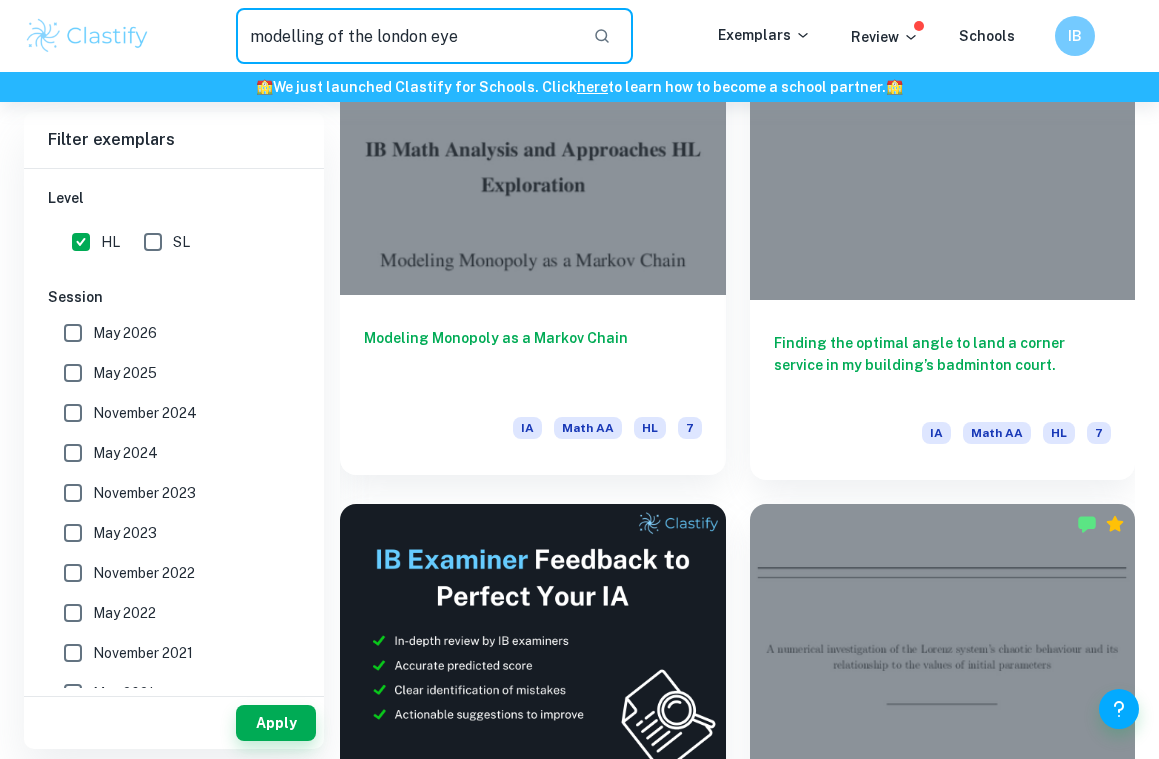 type on "modelling of the london eye" 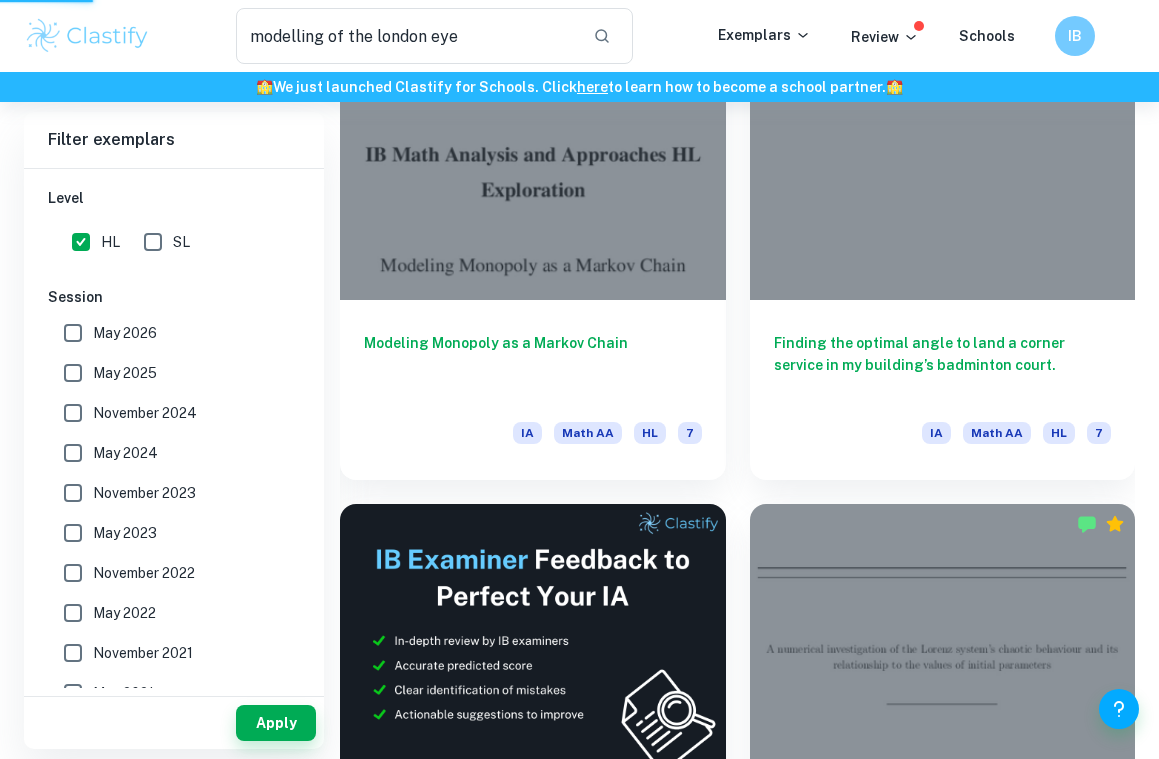 scroll, scrollTop: 0, scrollLeft: 0, axis: both 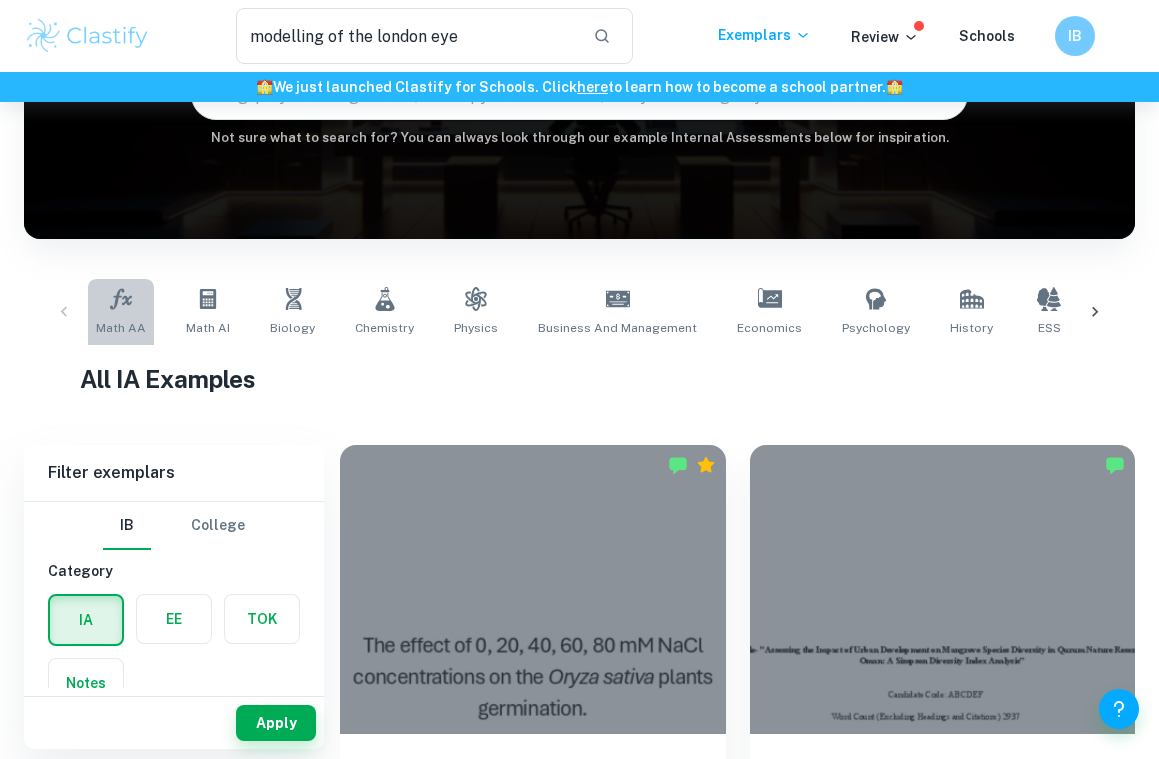 click on "Math AA" at bounding box center (121, 312) 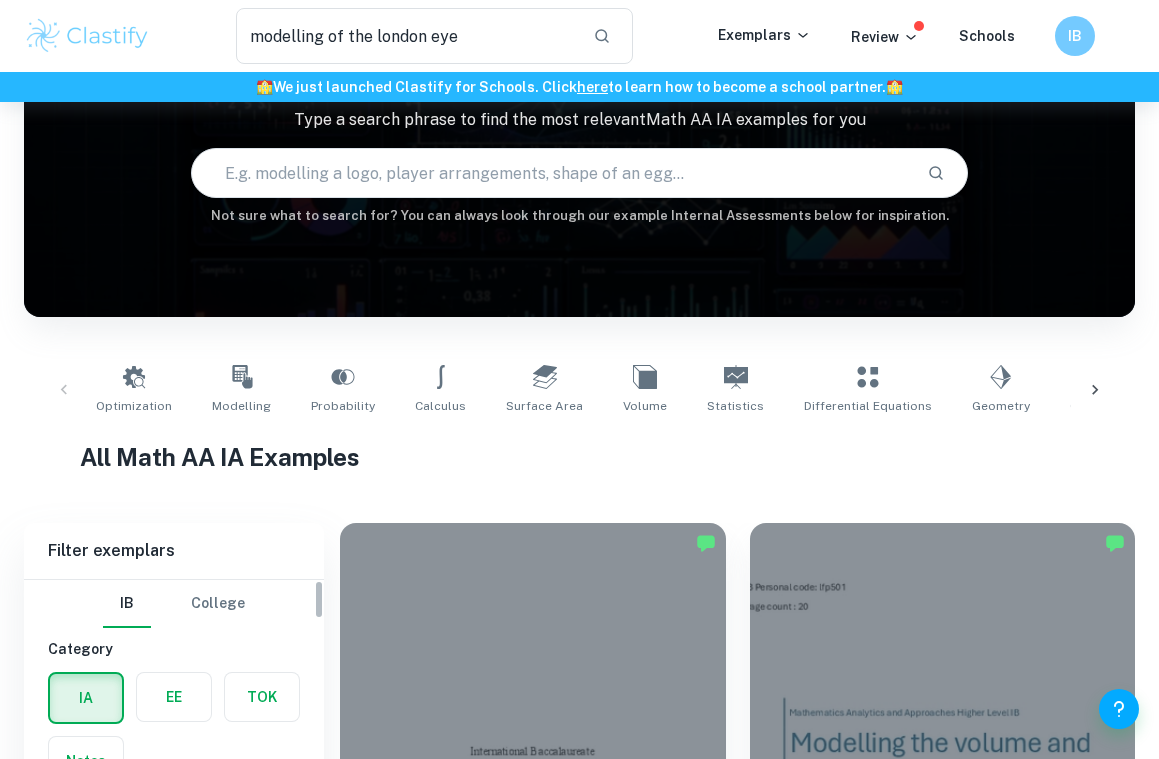 scroll, scrollTop: 718, scrollLeft: 0, axis: vertical 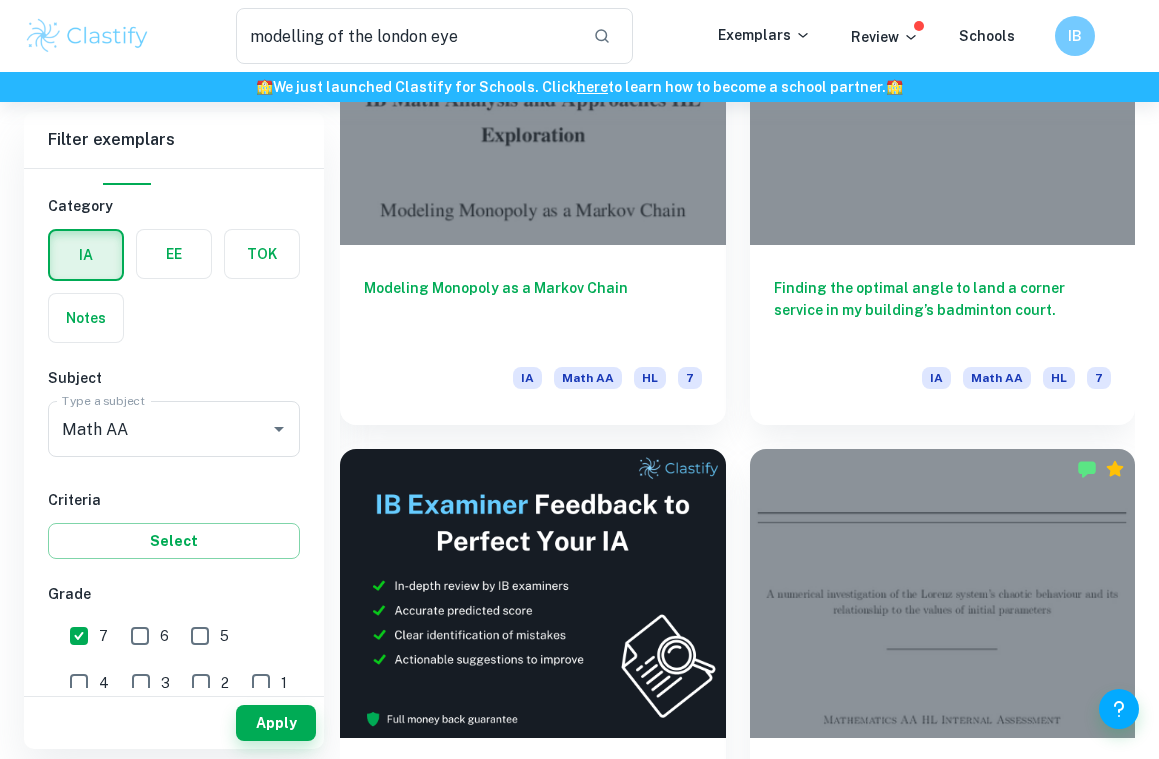 click on "7" at bounding box center [79, 636] 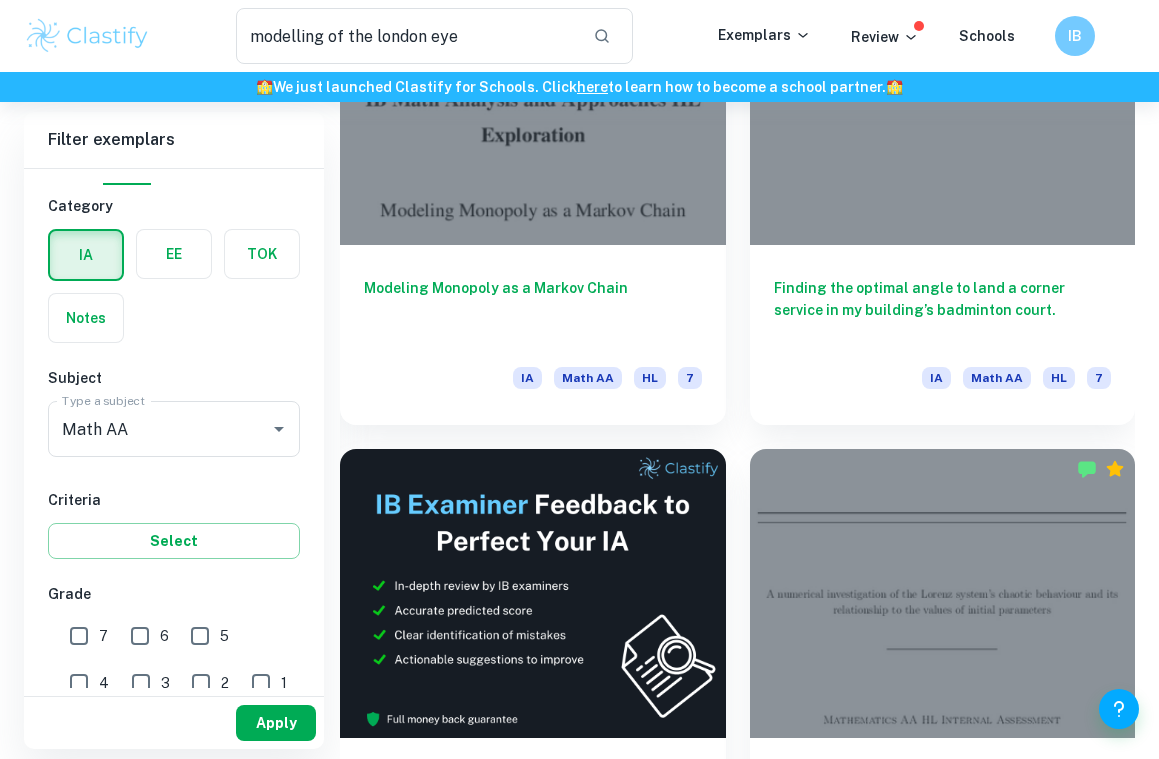 click on "Apply" at bounding box center [276, 723] 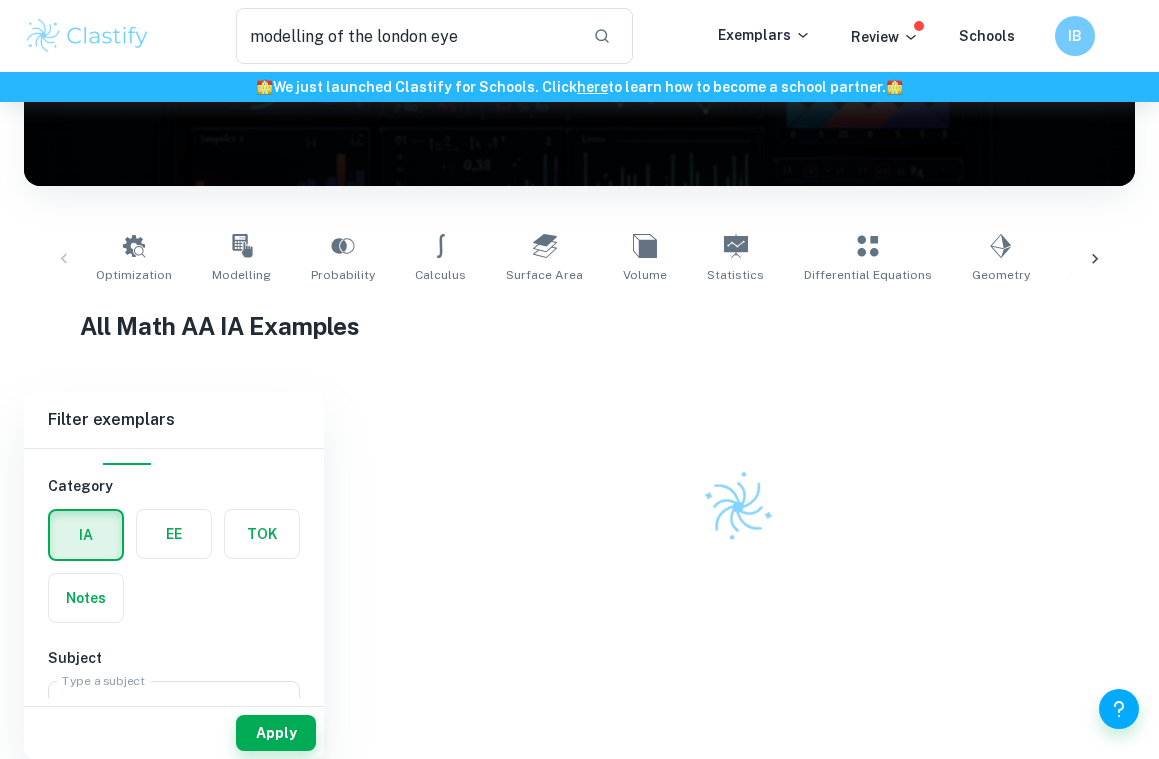 scroll, scrollTop: 718, scrollLeft: 0, axis: vertical 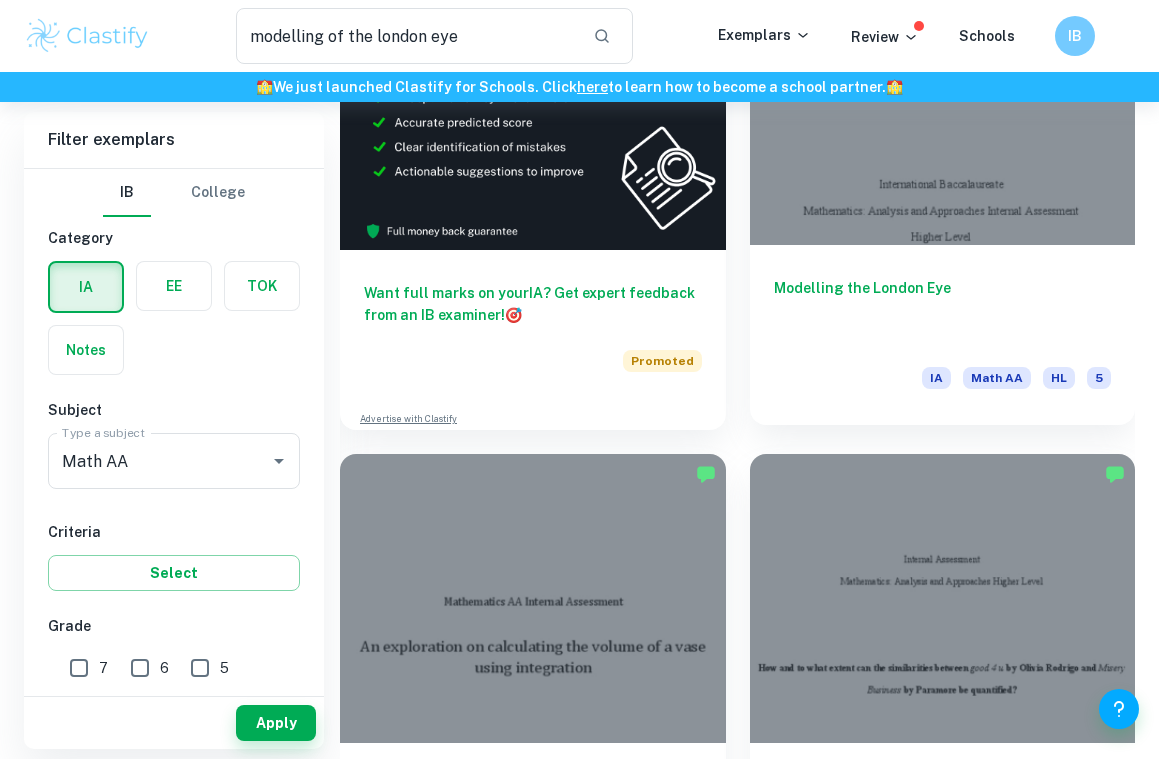 click on "Modelling the London Eye IA Math AA HL 5" at bounding box center [943, 335] 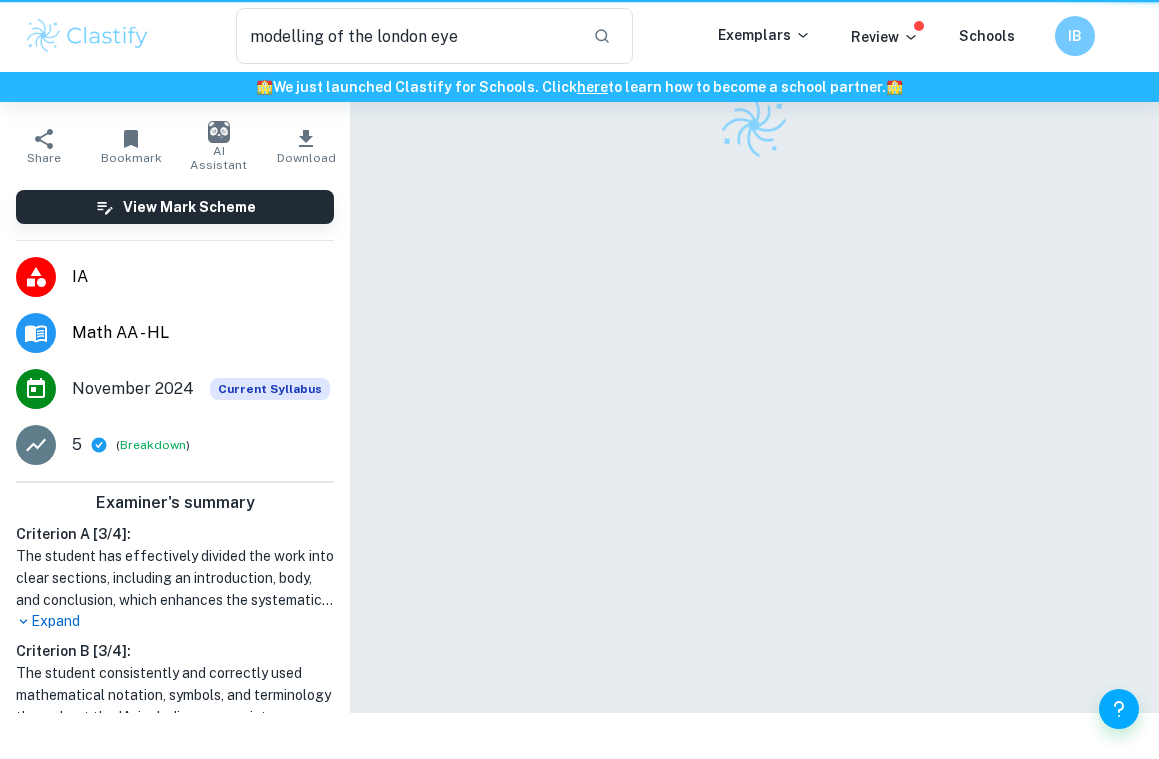 scroll, scrollTop: 0, scrollLeft: 0, axis: both 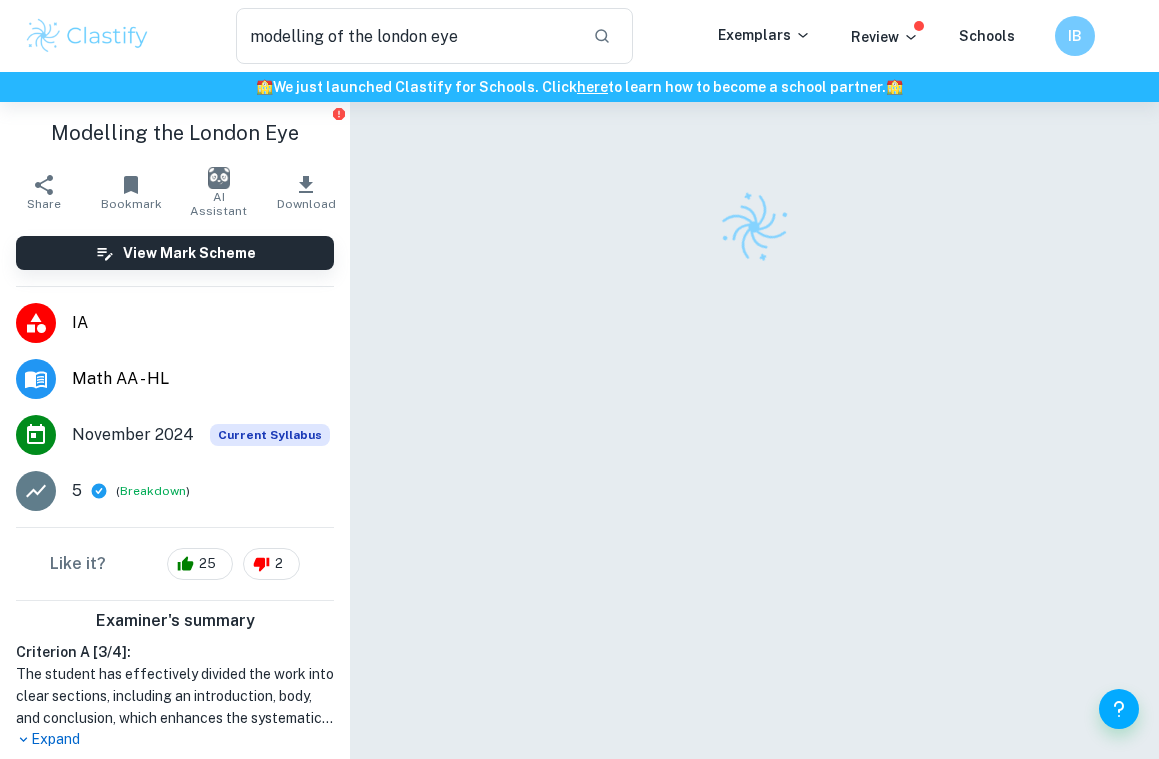 click at bounding box center [754, 458] 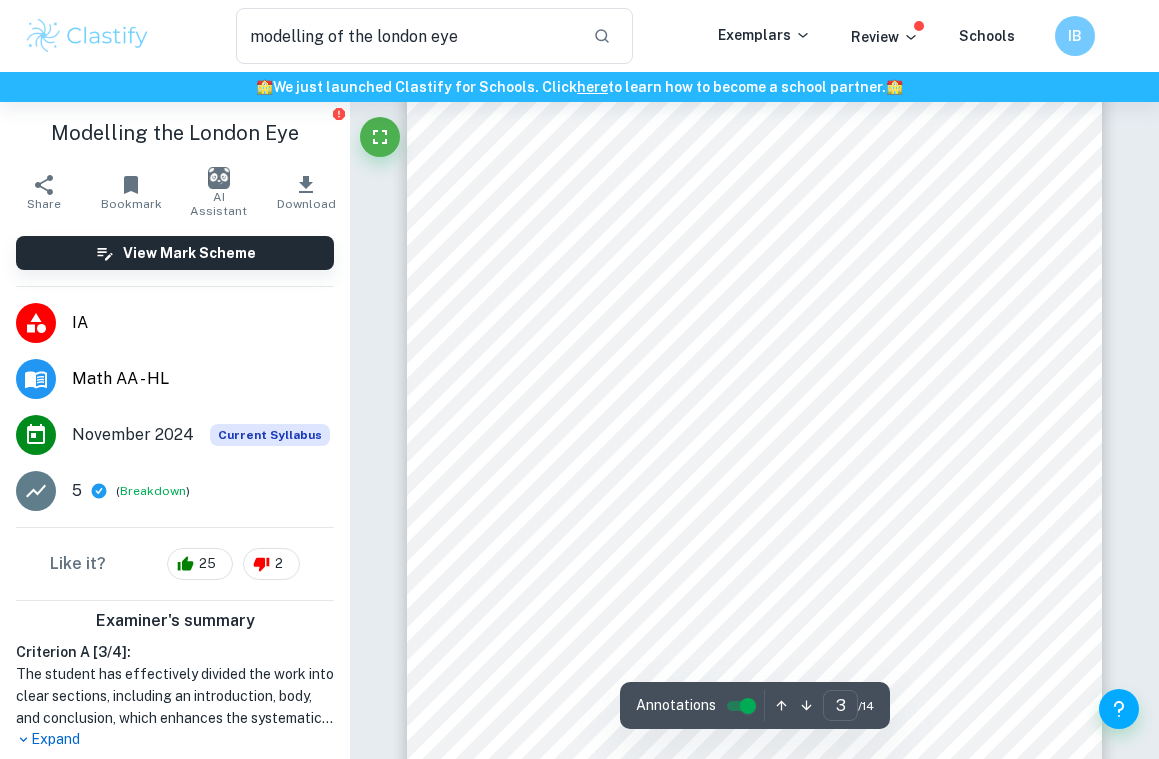 scroll, scrollTop: 2347, scrollLeft: 0, axis: vertical 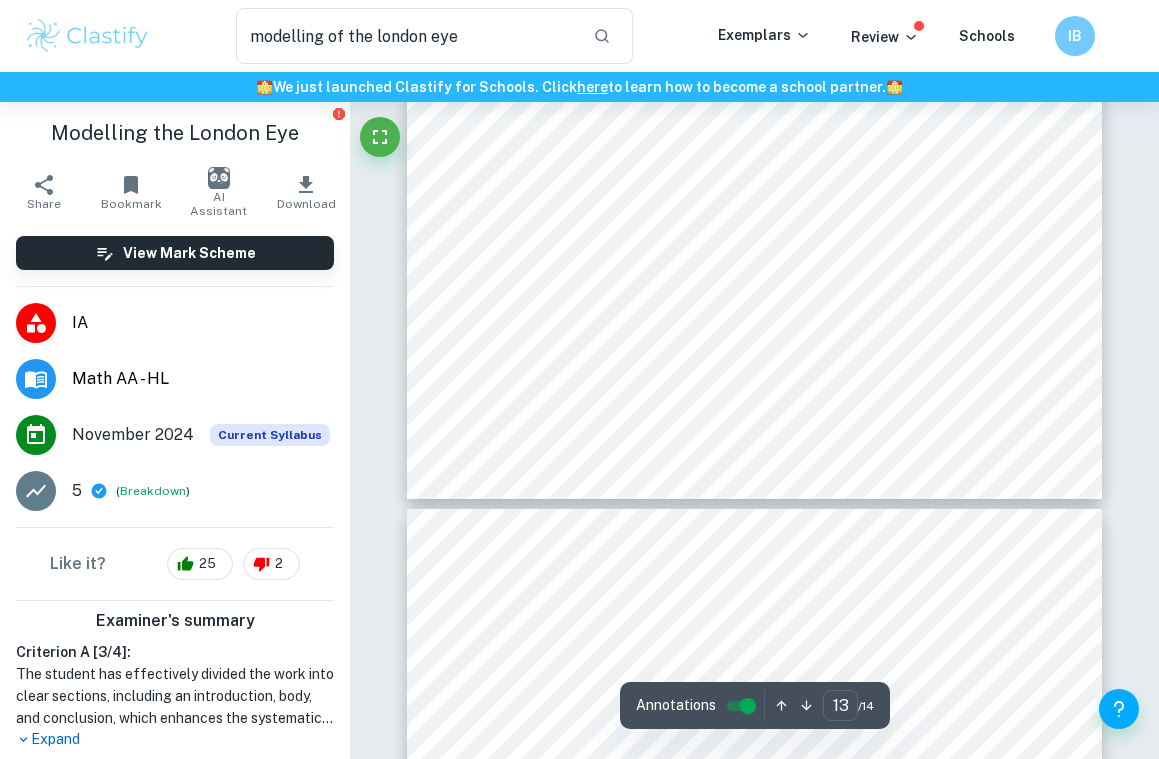 type on "14" 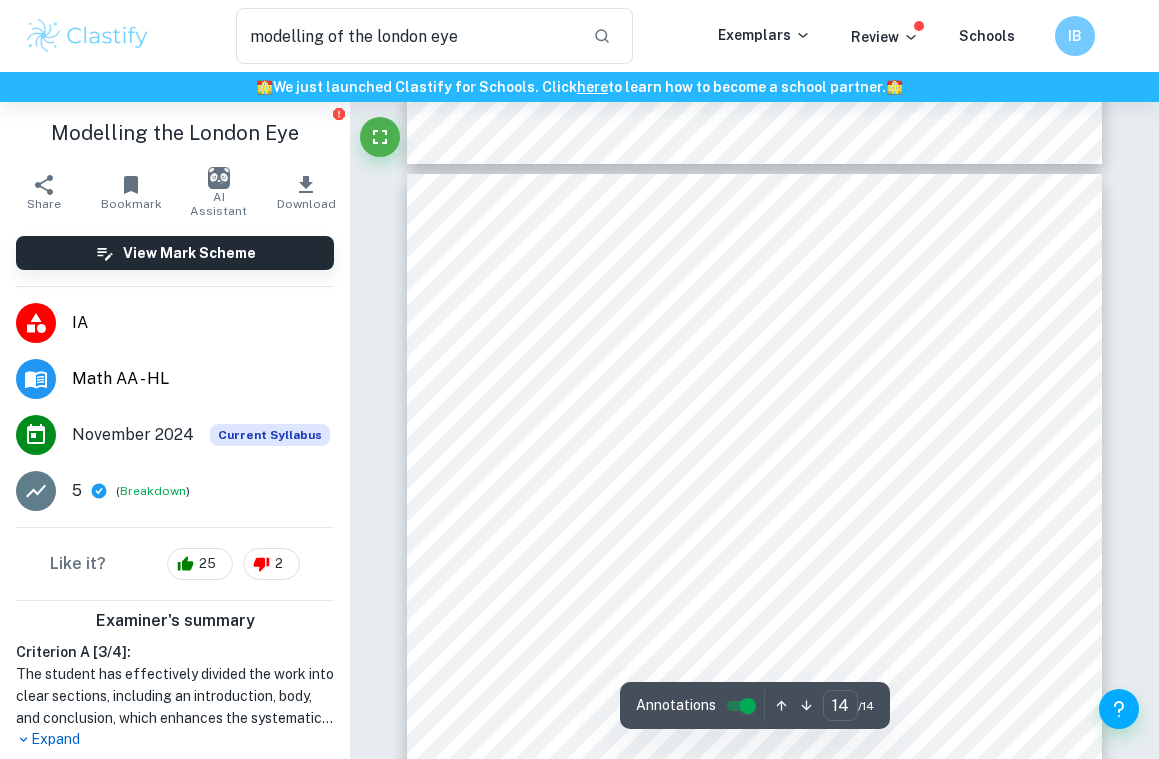 scroll, scrollTop: 13375, scrollLeft: 0, axis: vertical 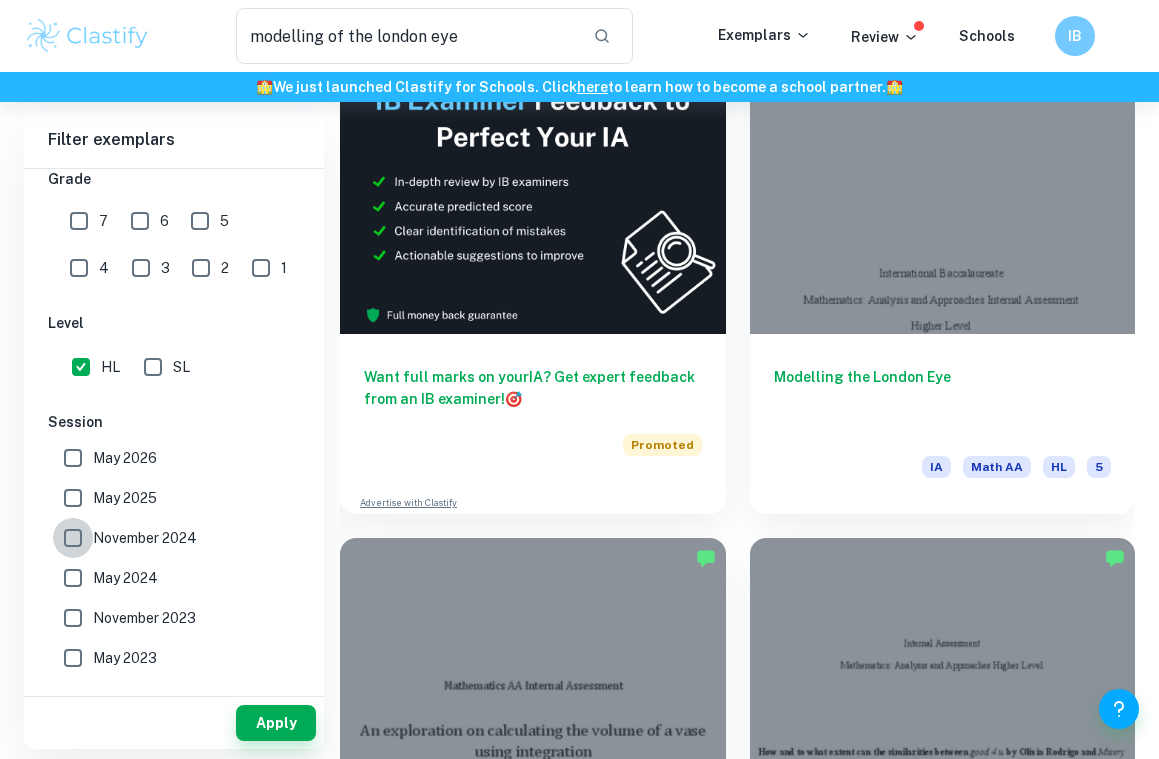 click on "November 2024" at bounding box center [73, 538] 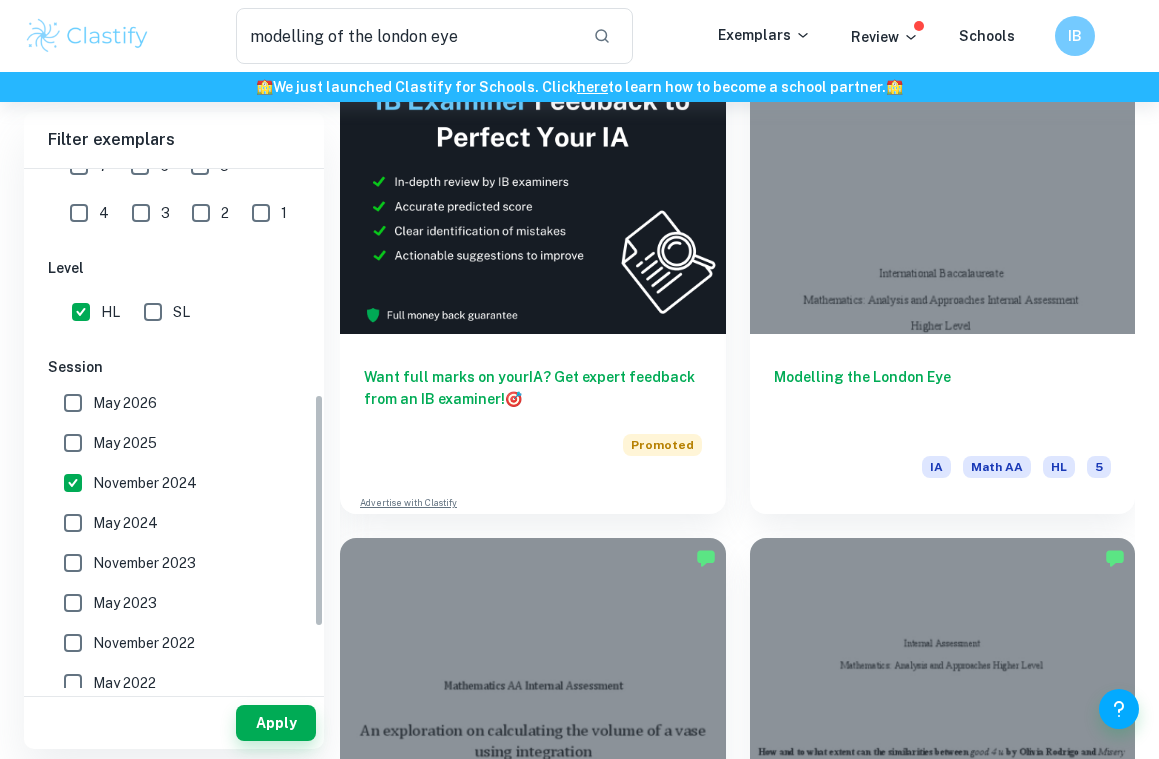 scroll, scrollTop: 512, scrollLeft: 0, axis: vertical 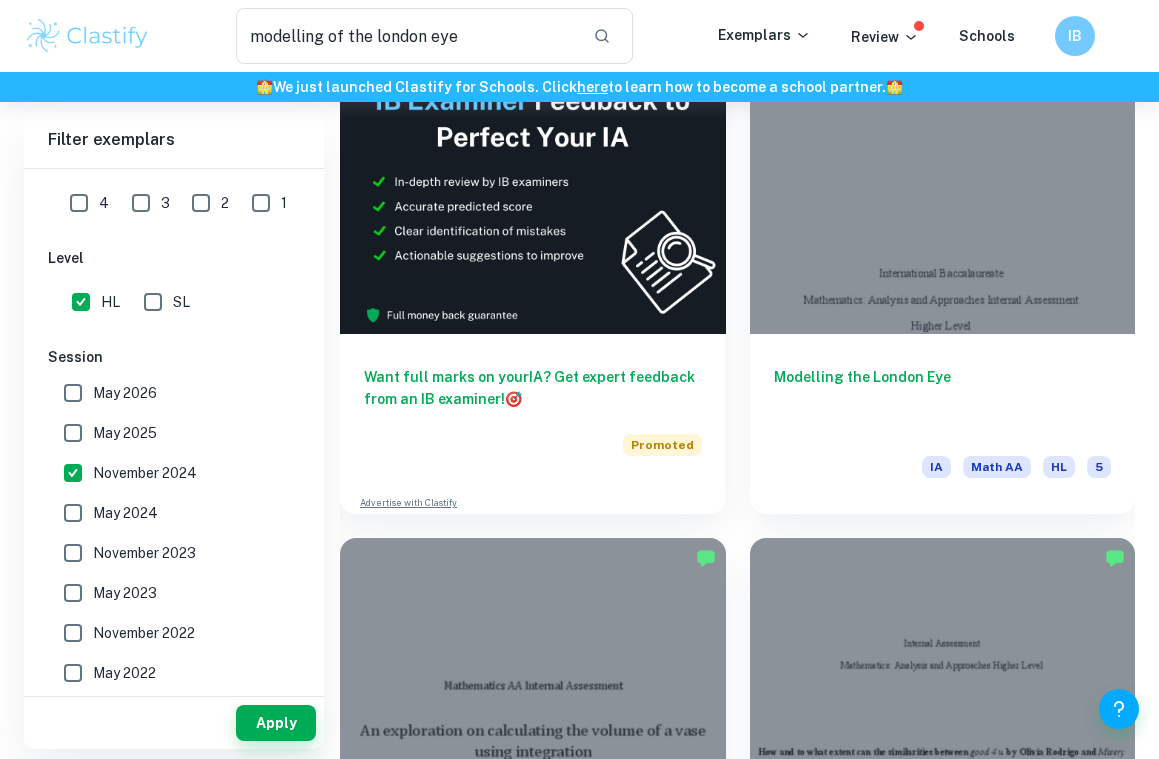 click on "May 2023" at bounding box center [73, 593] 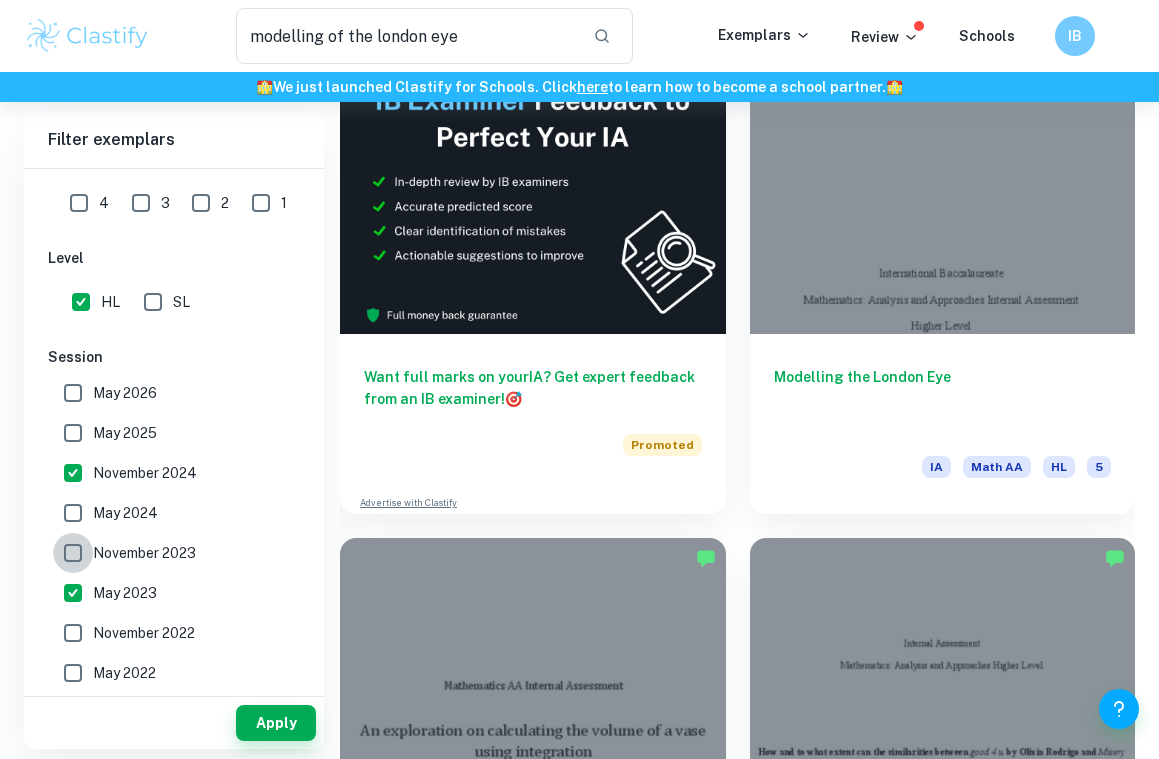 click on "November 2023" at bounding box center [73, 553] 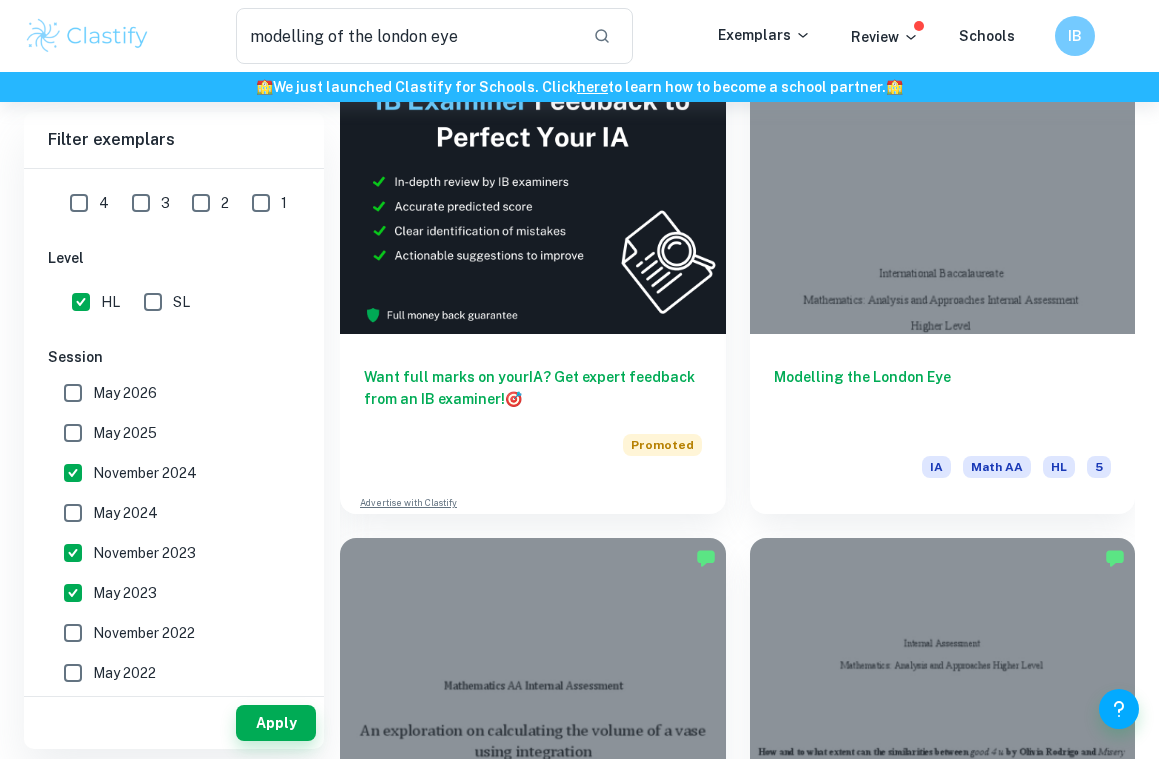 click on "May 2024" at bounding box center (73, 513) 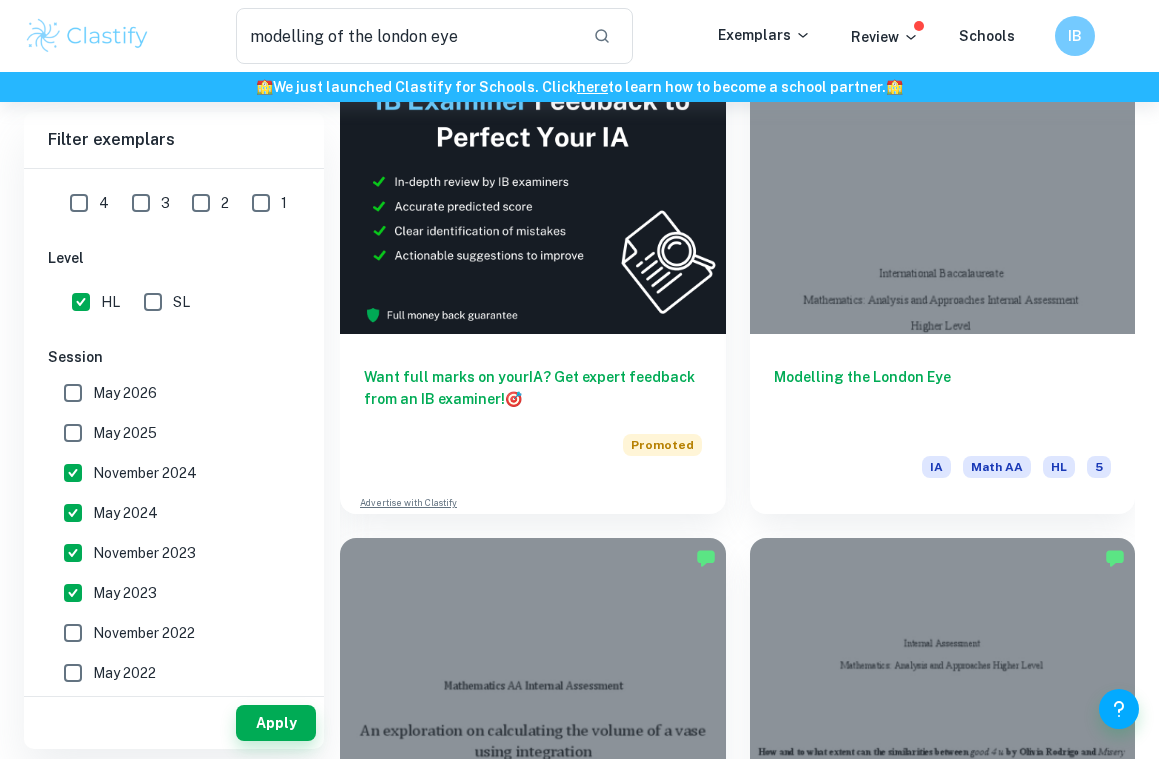 click on "May 2025" at bounding box center (73, 433) 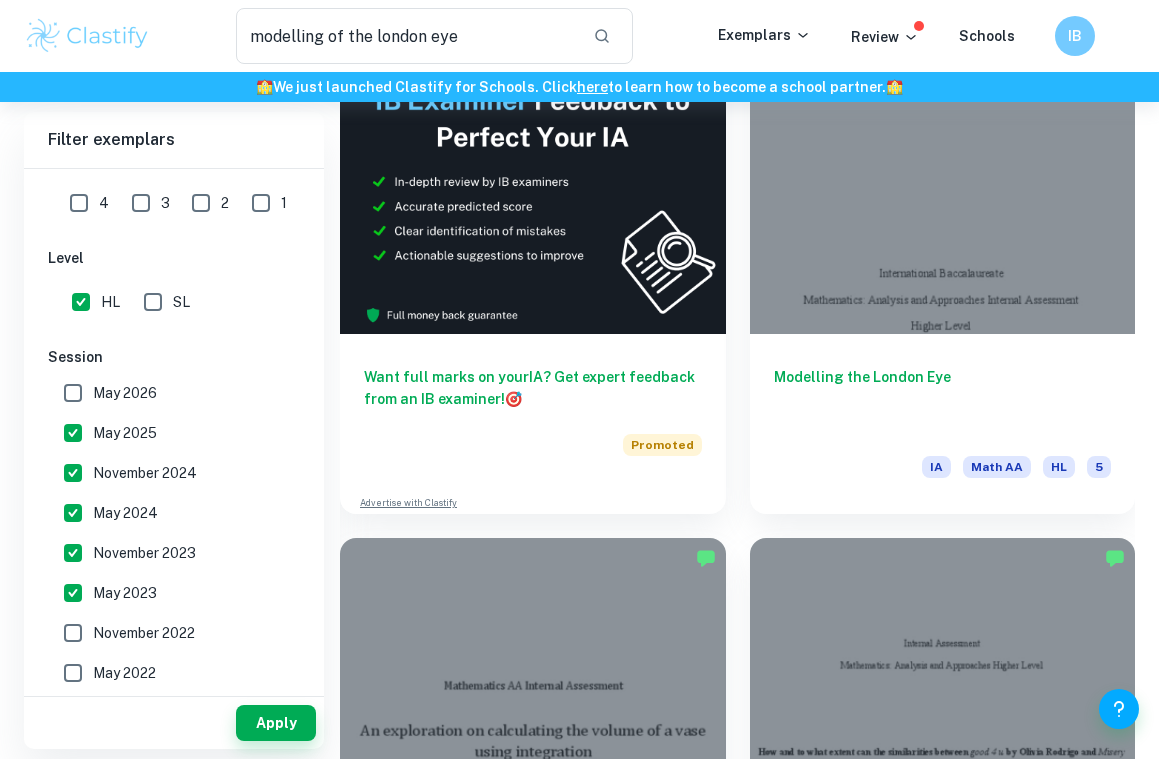 click on "May 2026" at bounding box center (73, 393) 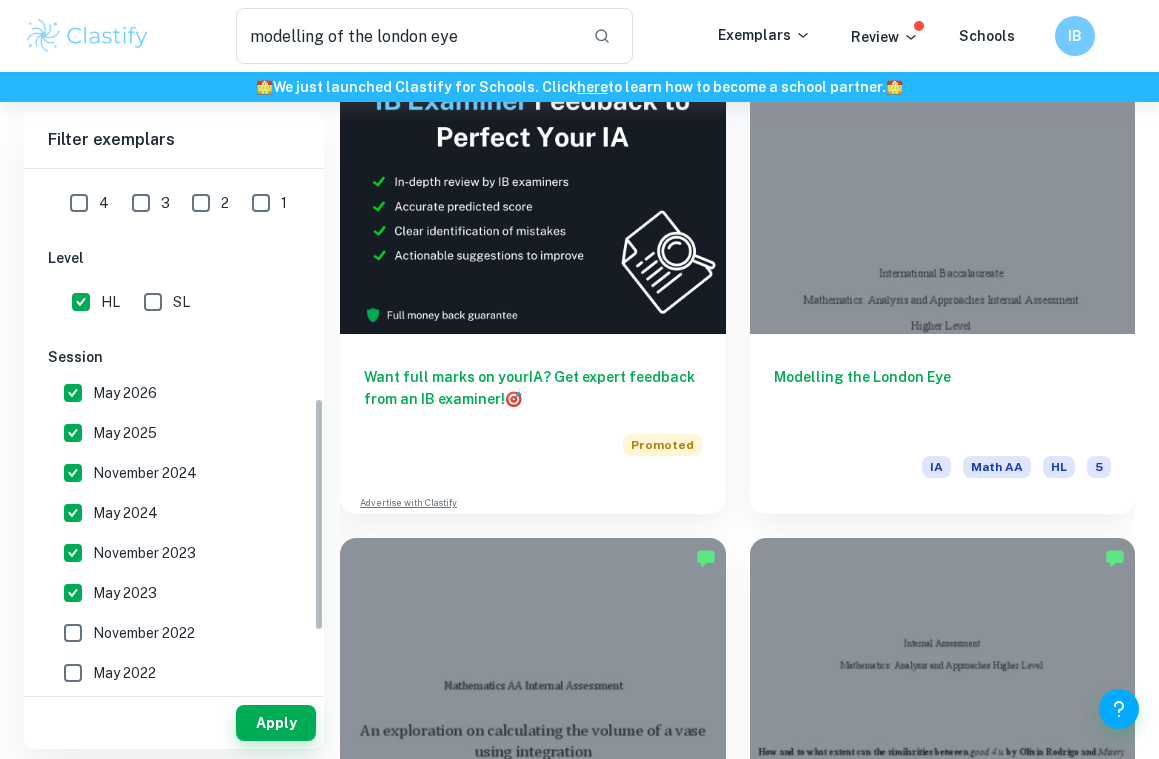 scroll, scrollTop: 389, scrollLeft: 0, axis: vertical 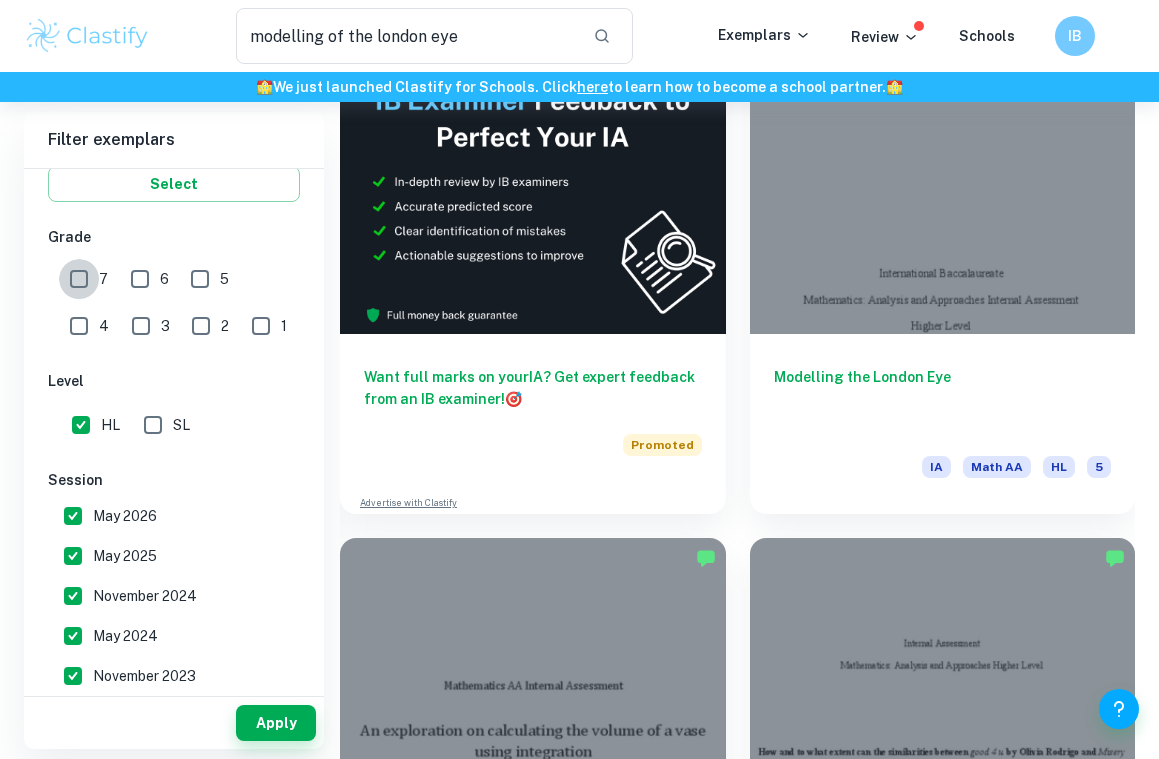 click on "7" at bounding box center [79, 279] 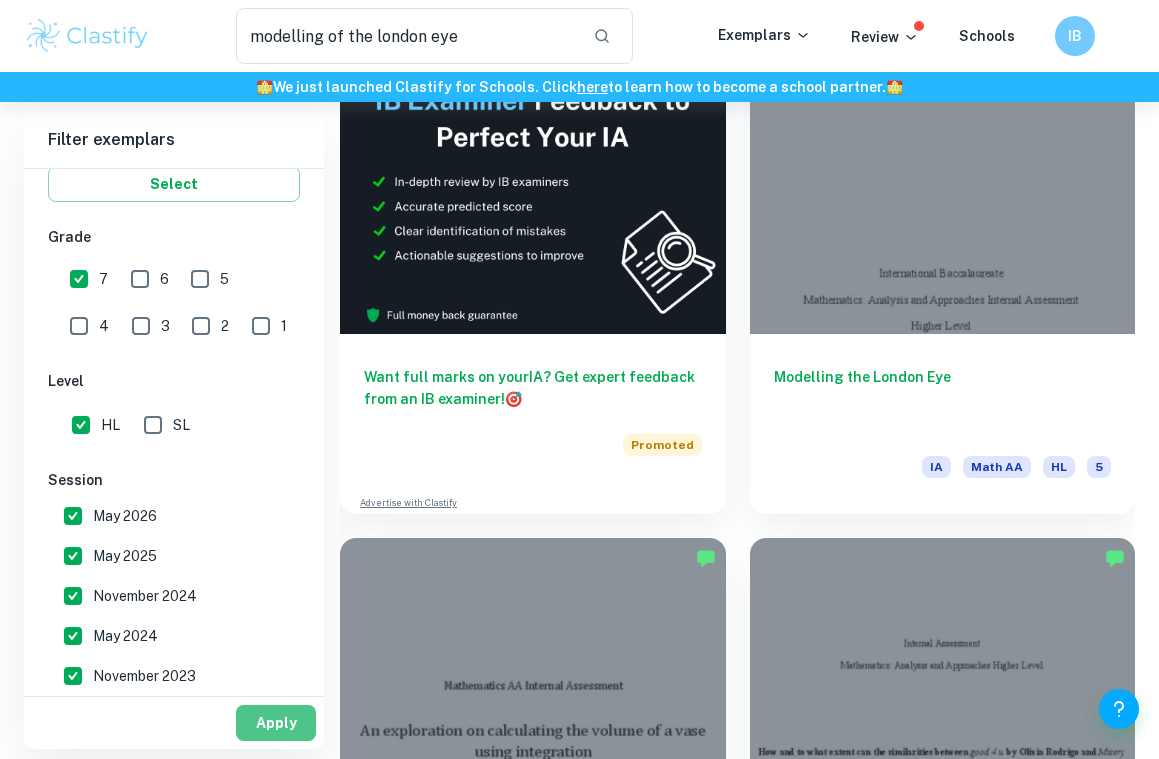 click on "Apply" at bounding box center [276, 723] 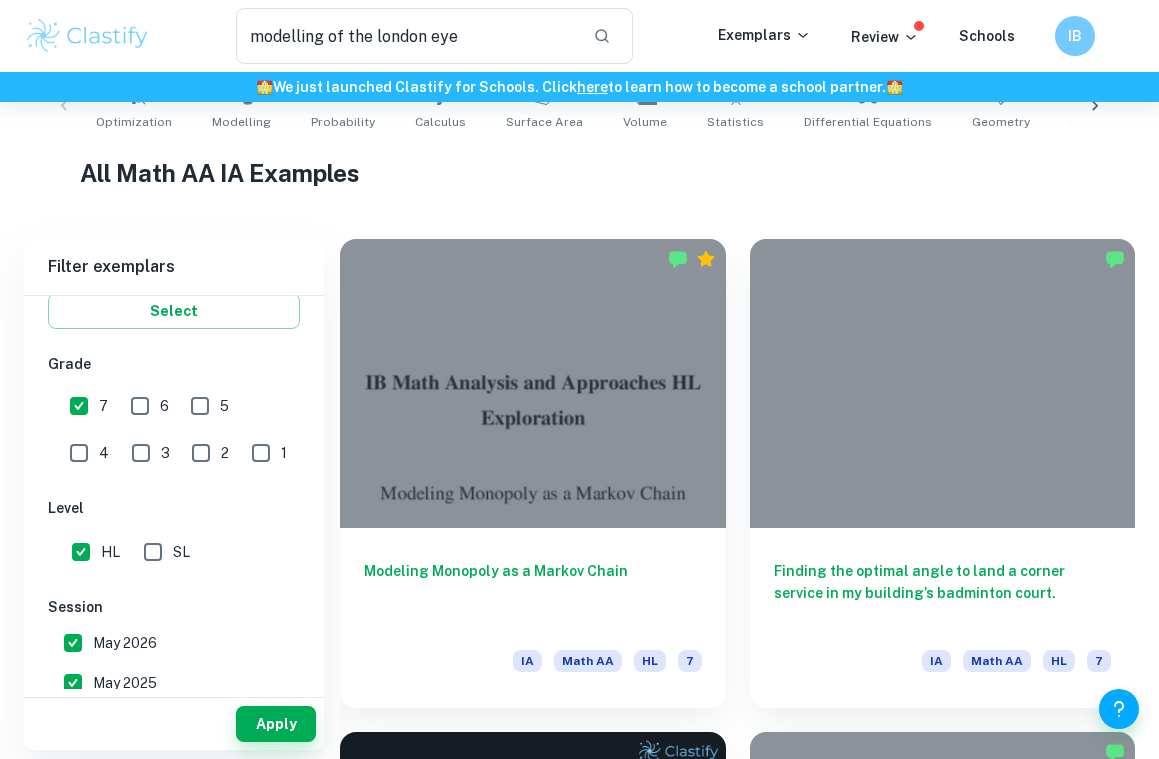 scroll, scrollTop: 436, scrollLeft: 0, axis: vertical 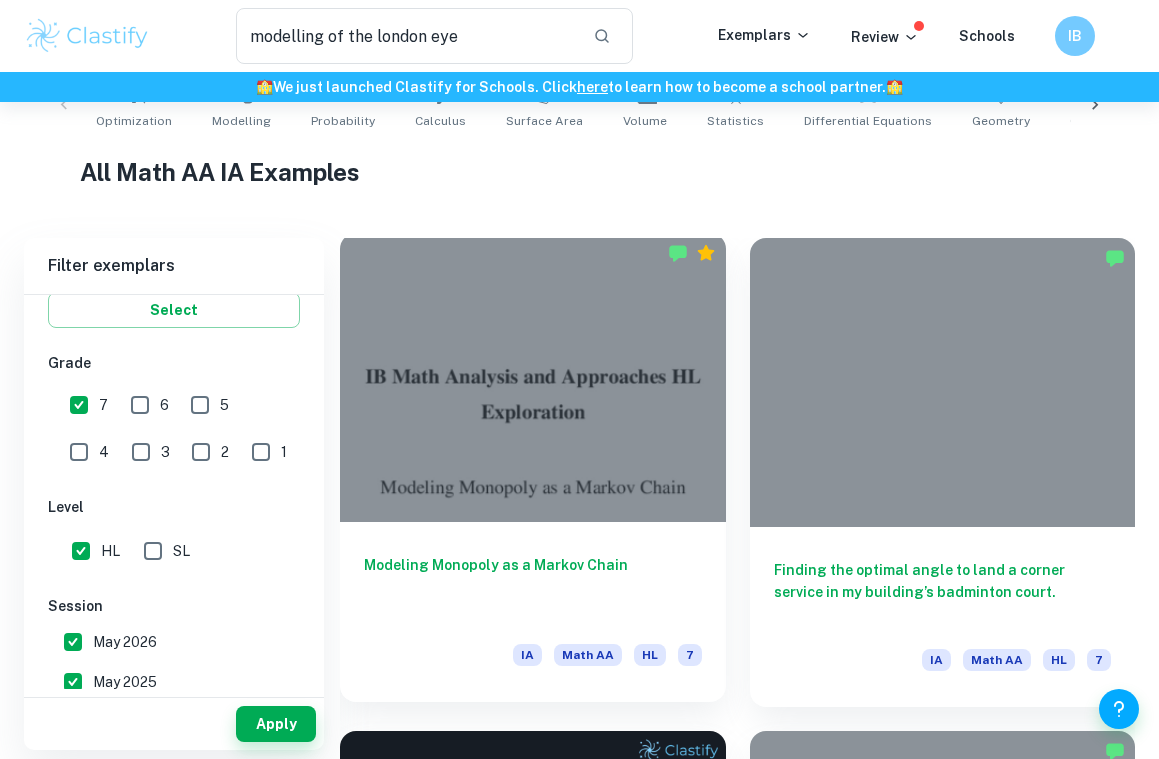 click on "Modeling Monopoly as a Markov Chain" at bounding box center (533, 587) 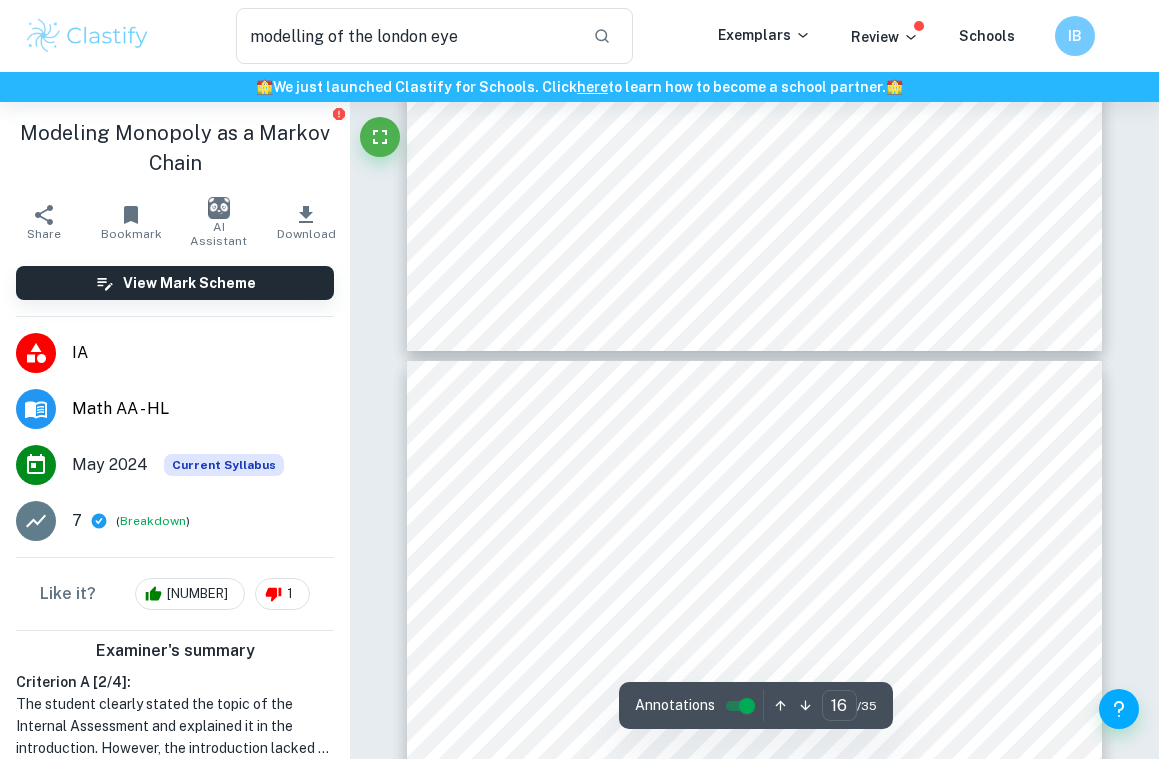 type on "17" 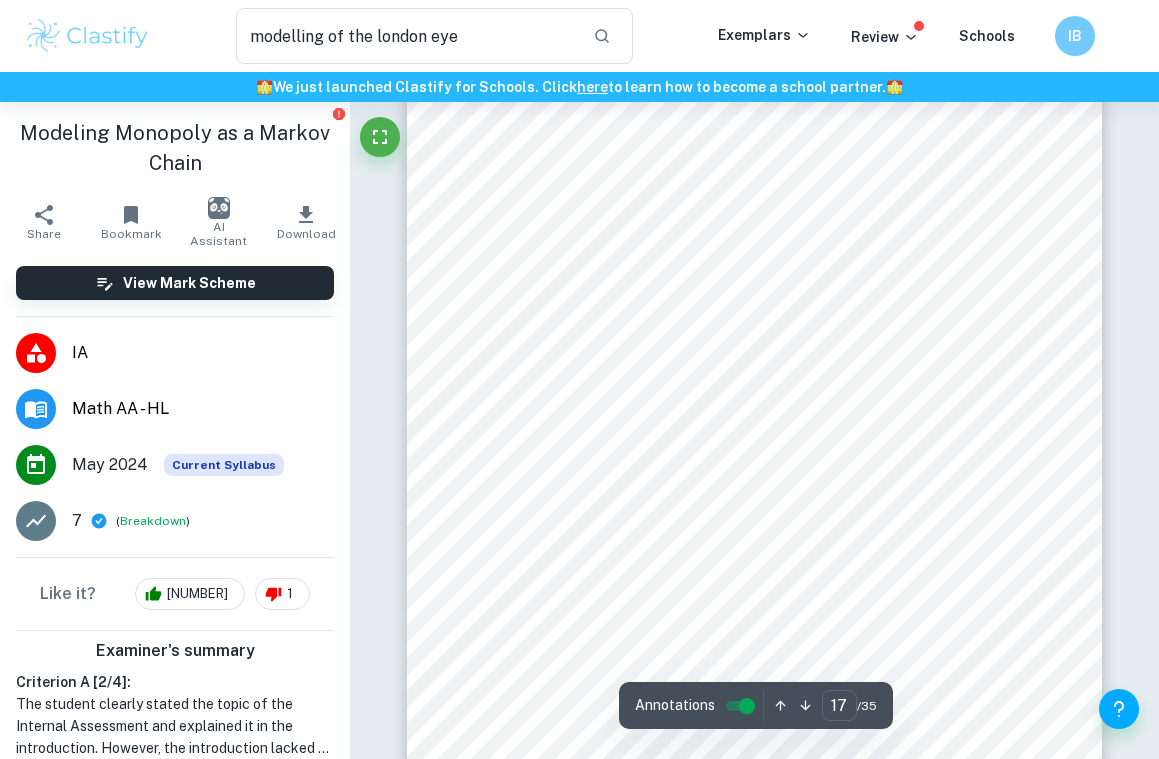 scroll, scrollTop: 14730, scrollLeft: 0, axis: vertical 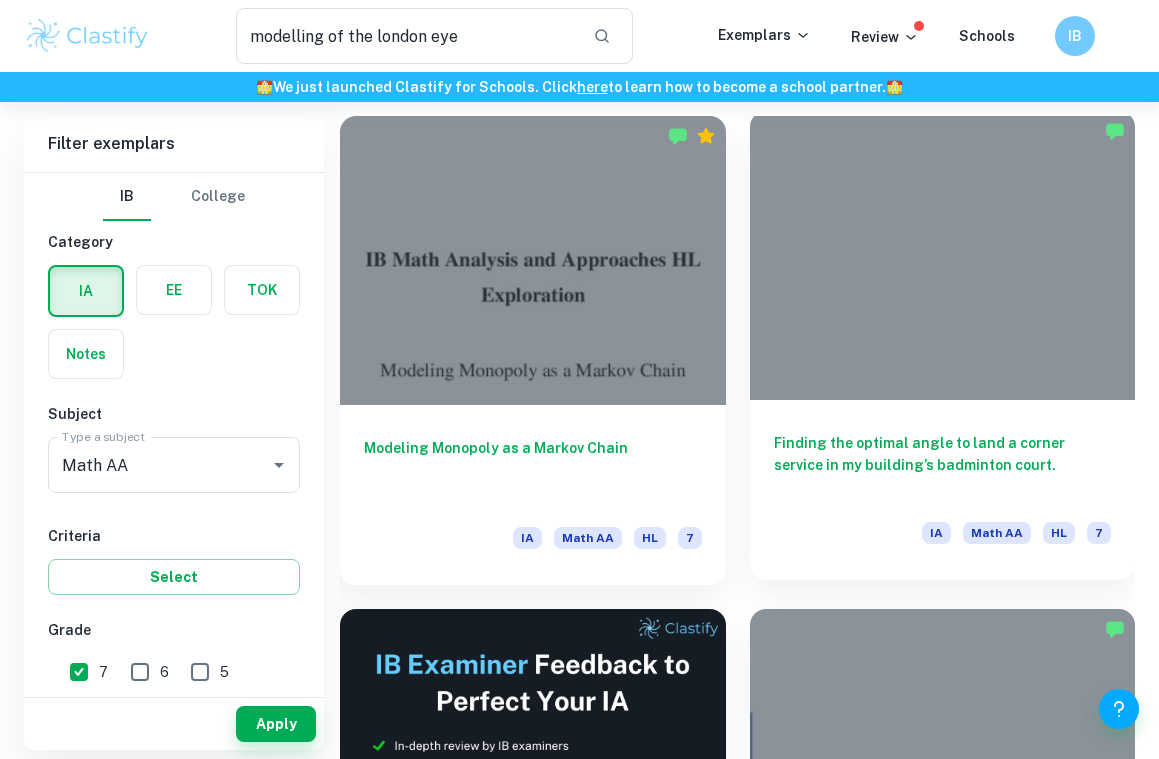 click on "Finding the optimal angle to land a corner service in my building’s badminton court. IA Math AA HL [NUM]" at bounding box center [943, 490] 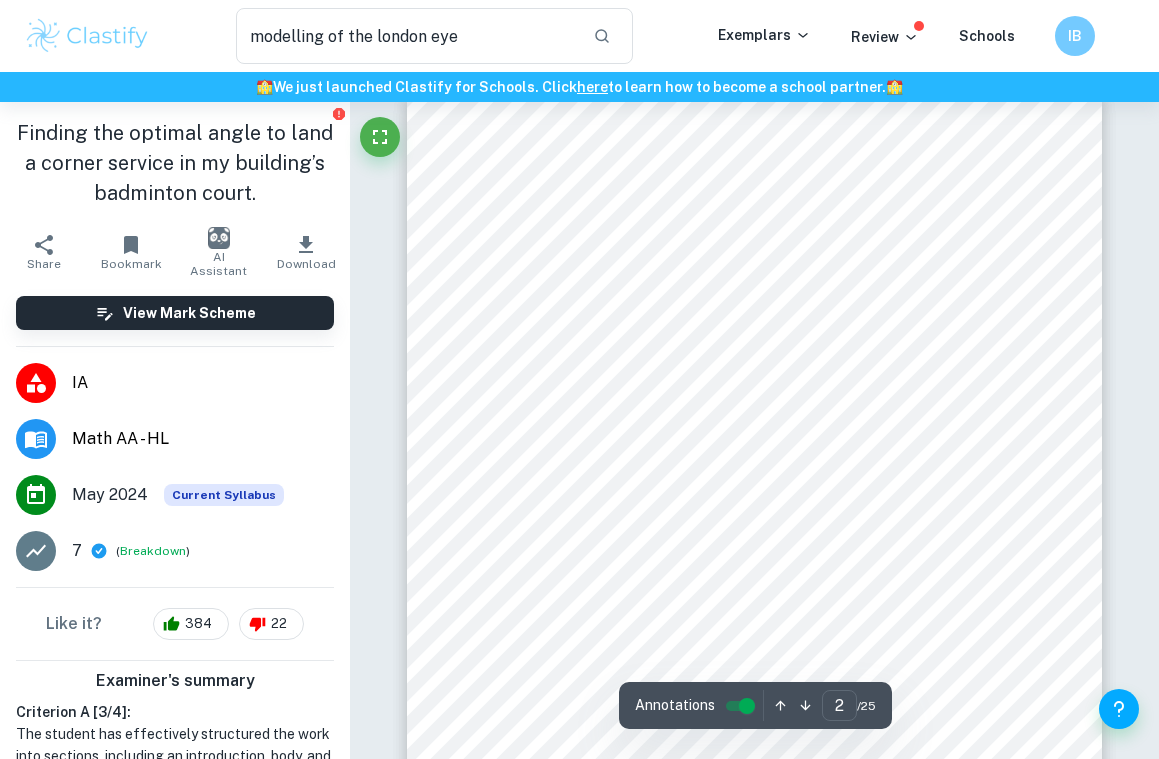 scroll, scrollTop: 1143, scrollLeft: 0, axis: vertical 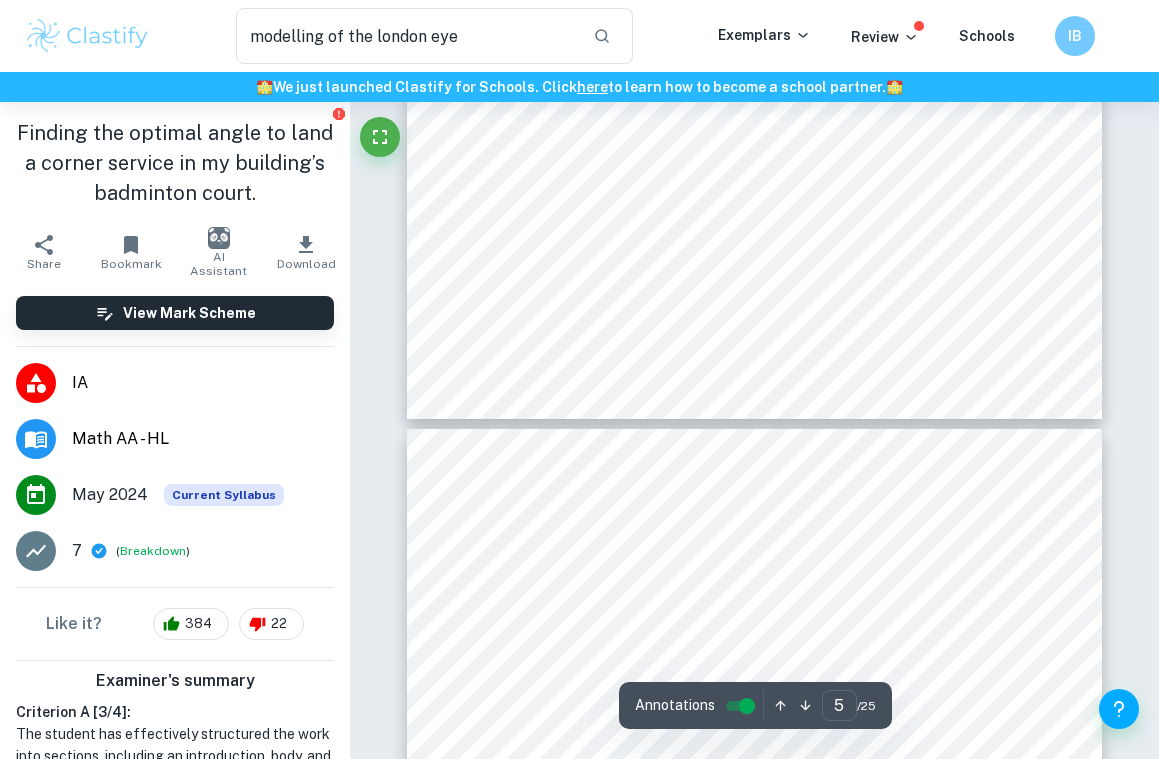 type on "6" 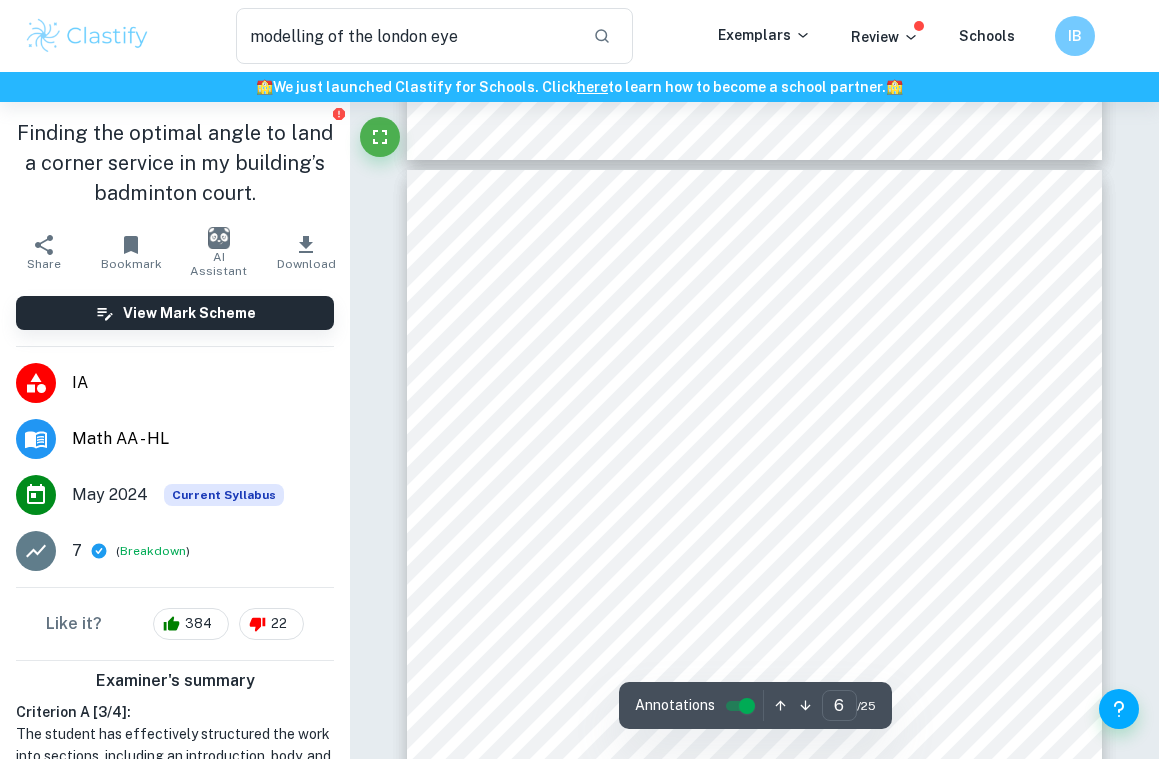 scroll, scrollTop: 5108, scrollLeft: 0, axis: vertical 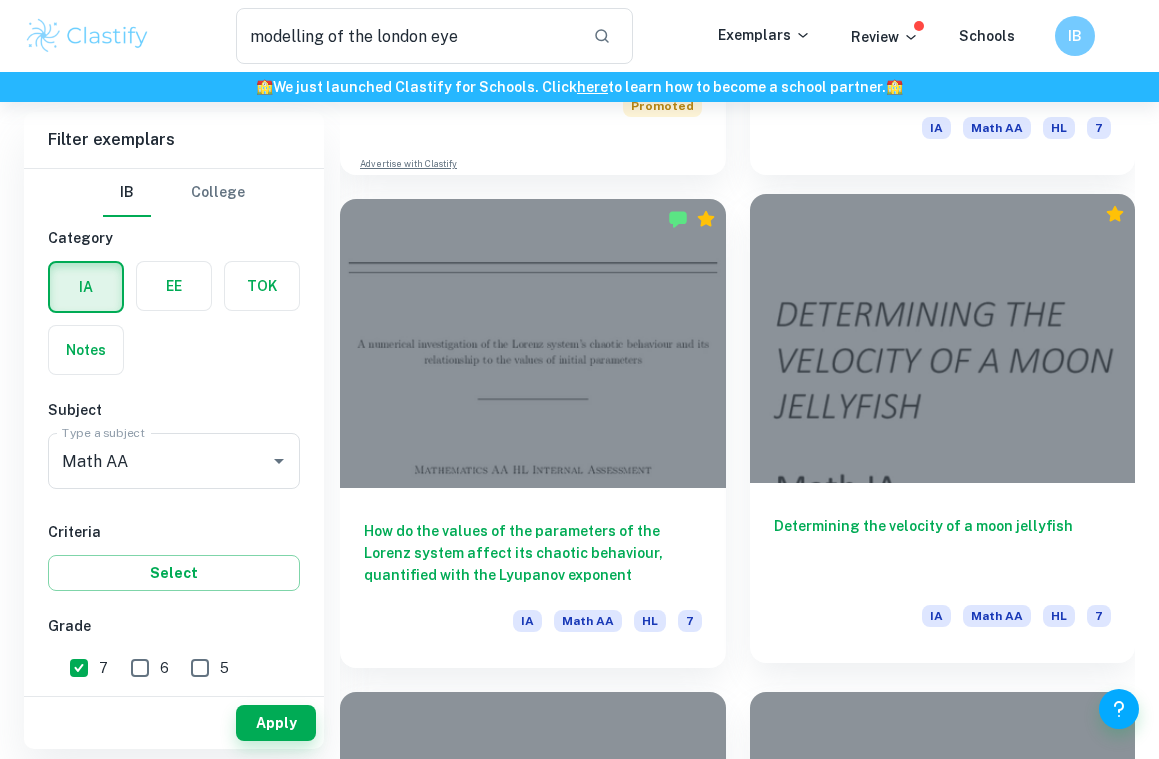 click at bounding box center (943, 338) 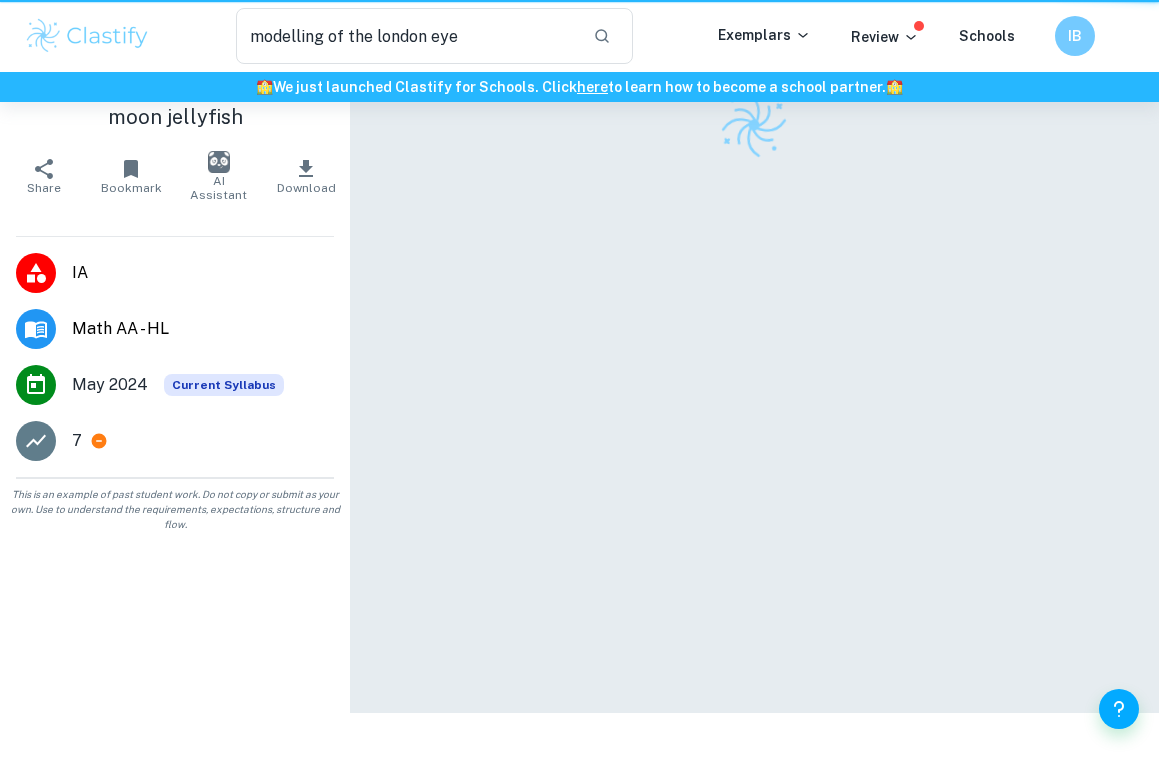 scroll, scrollTop: 0, scrollLeft: 0, axis: both 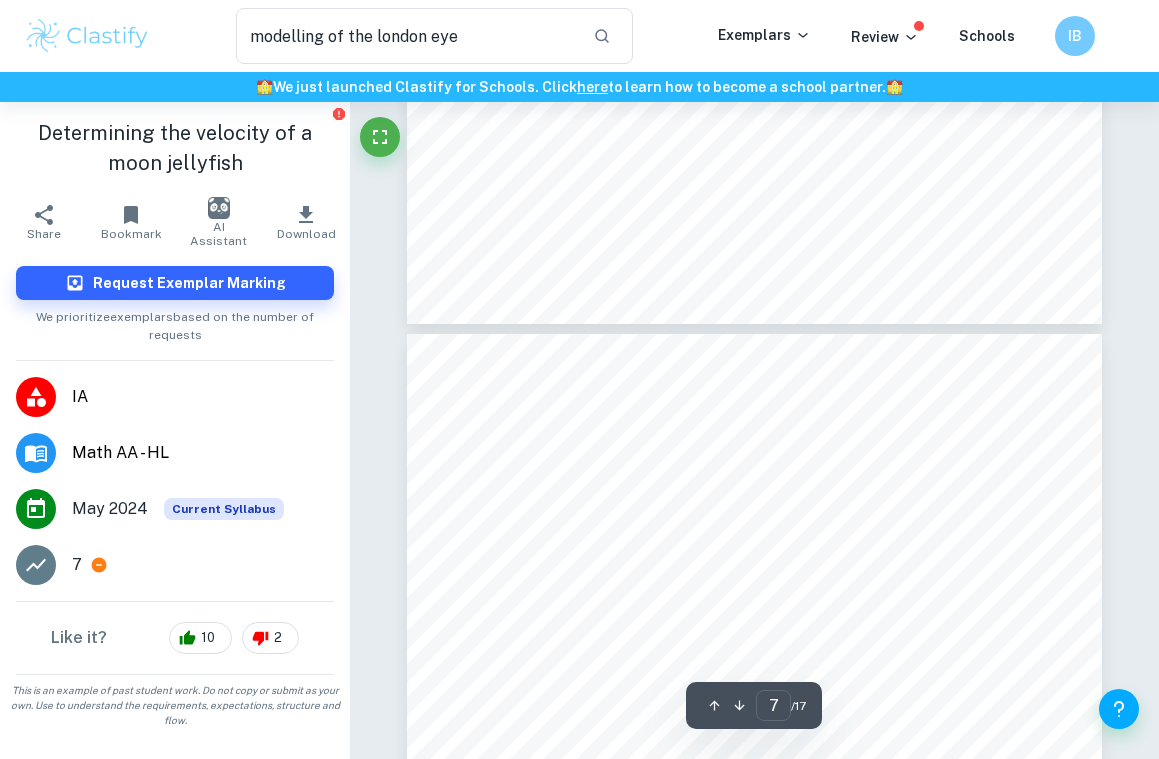 type on "8" 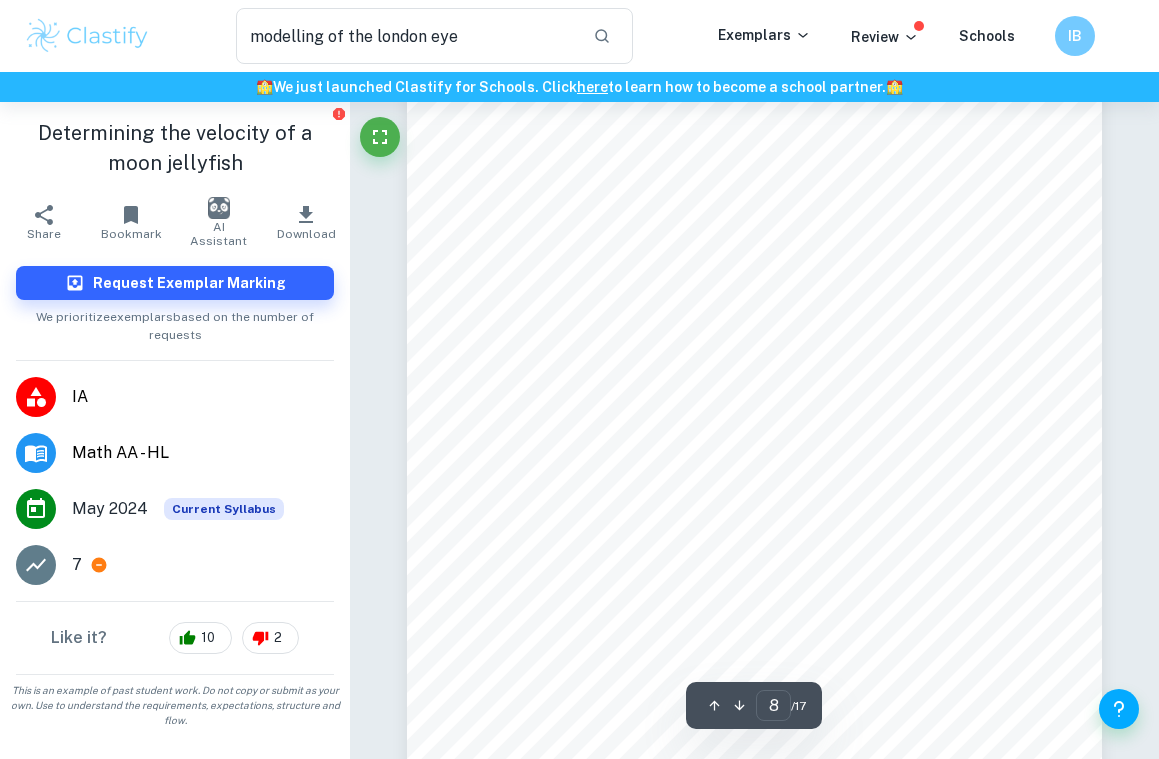 scroll, scrollTop: 6636, scrollLeft: 0, axis: vertical 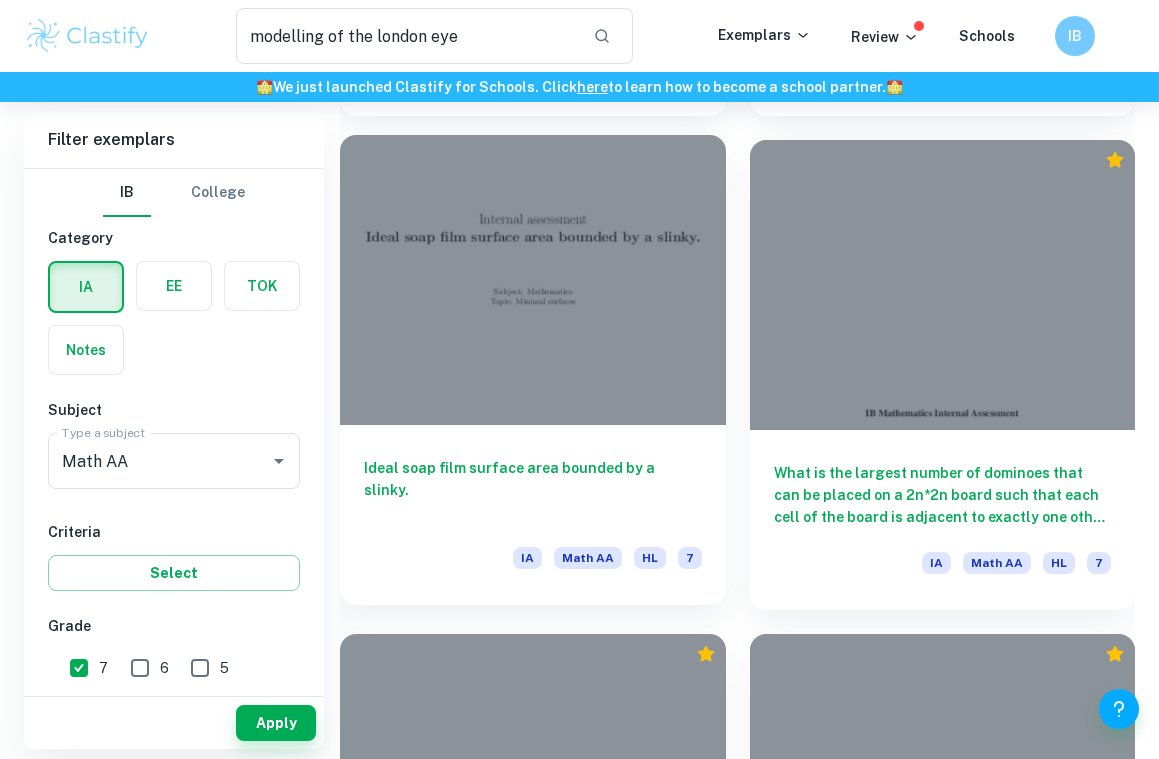 click at bounding box center (533, 279) 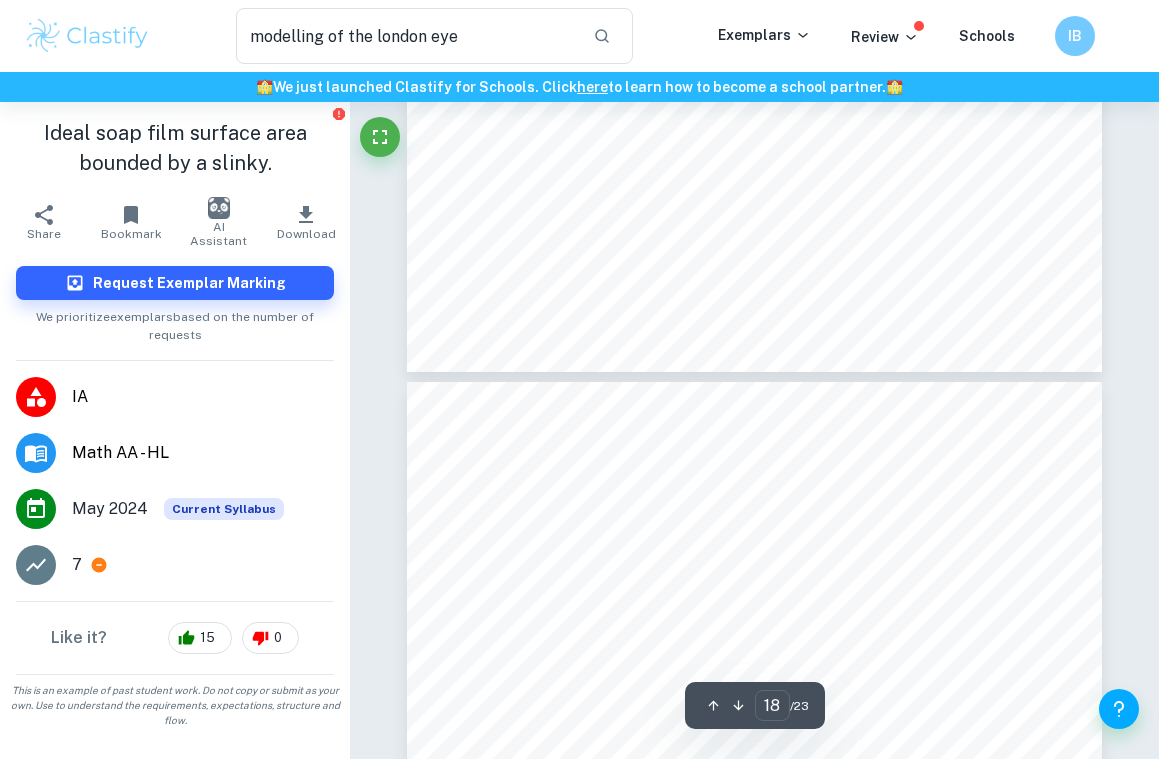 type on "19" 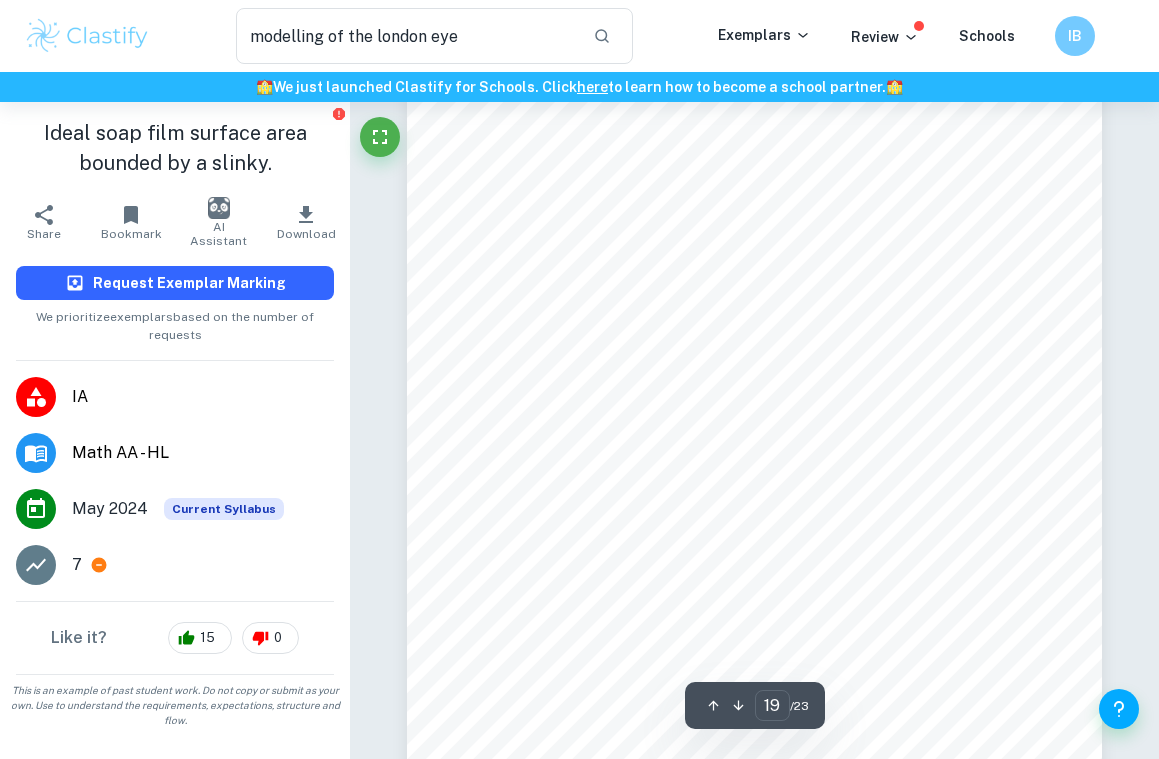 scroll, scrollTop: 18258, scrollLeft: 0, axis: vertical 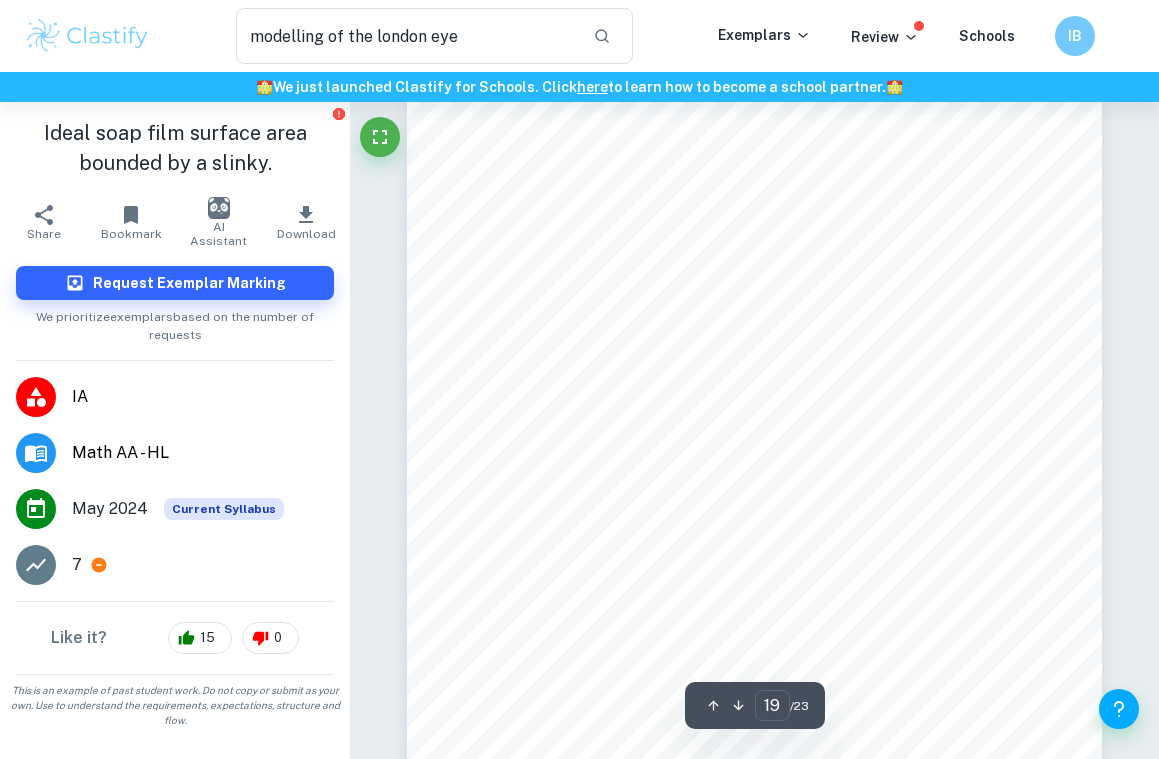click 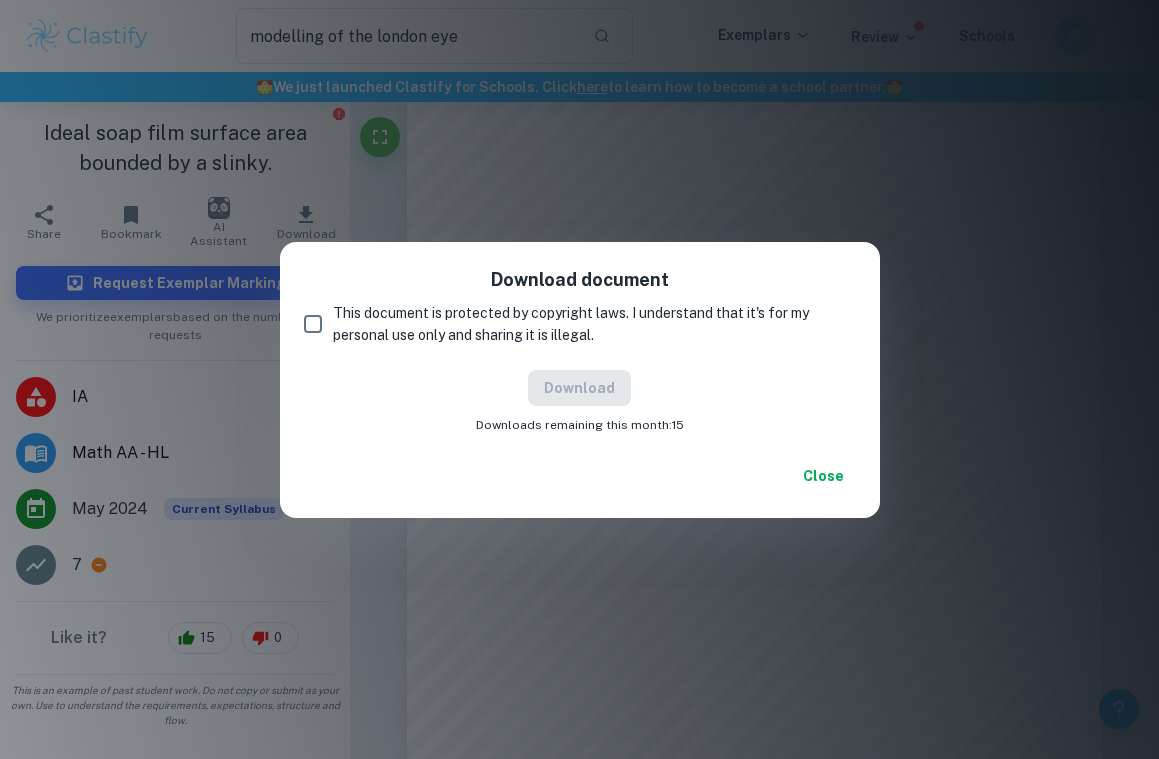 click on "This document is protected by copyright laws. I understand that it's for my personal use only and sharing it is illegal." at bounding box center (313, 324) 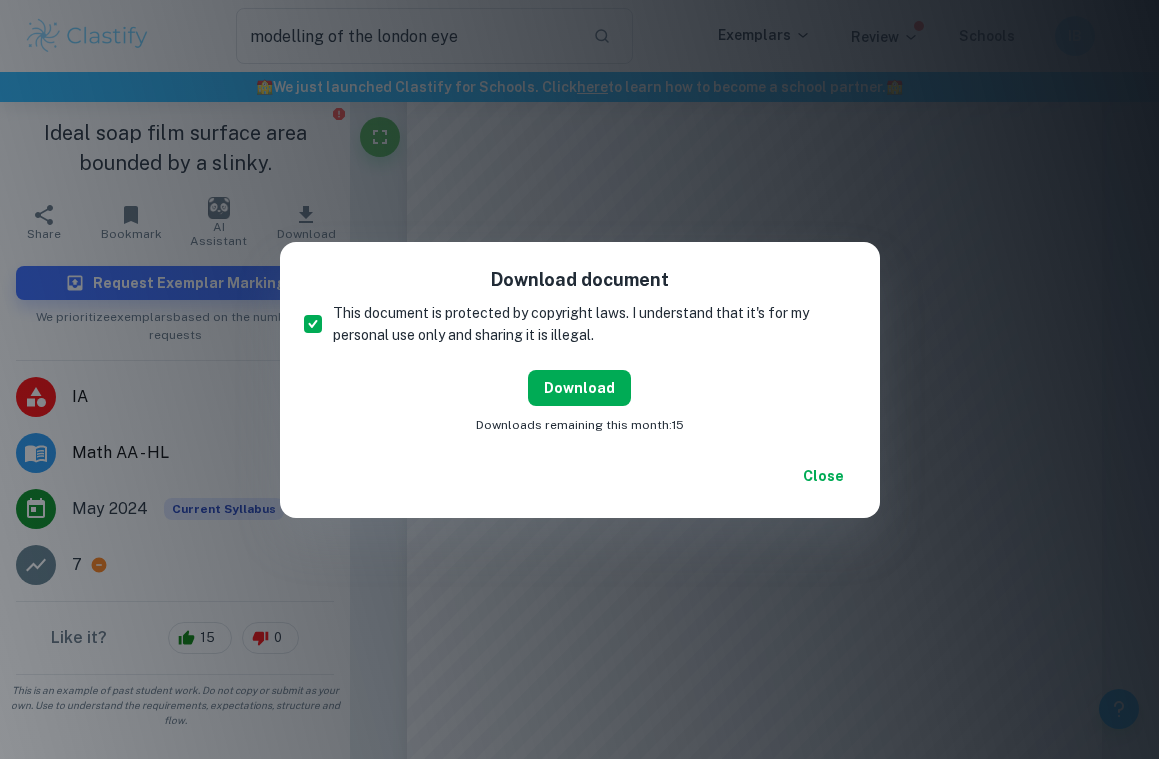 click on "Download" at bounding box center [579, 388] 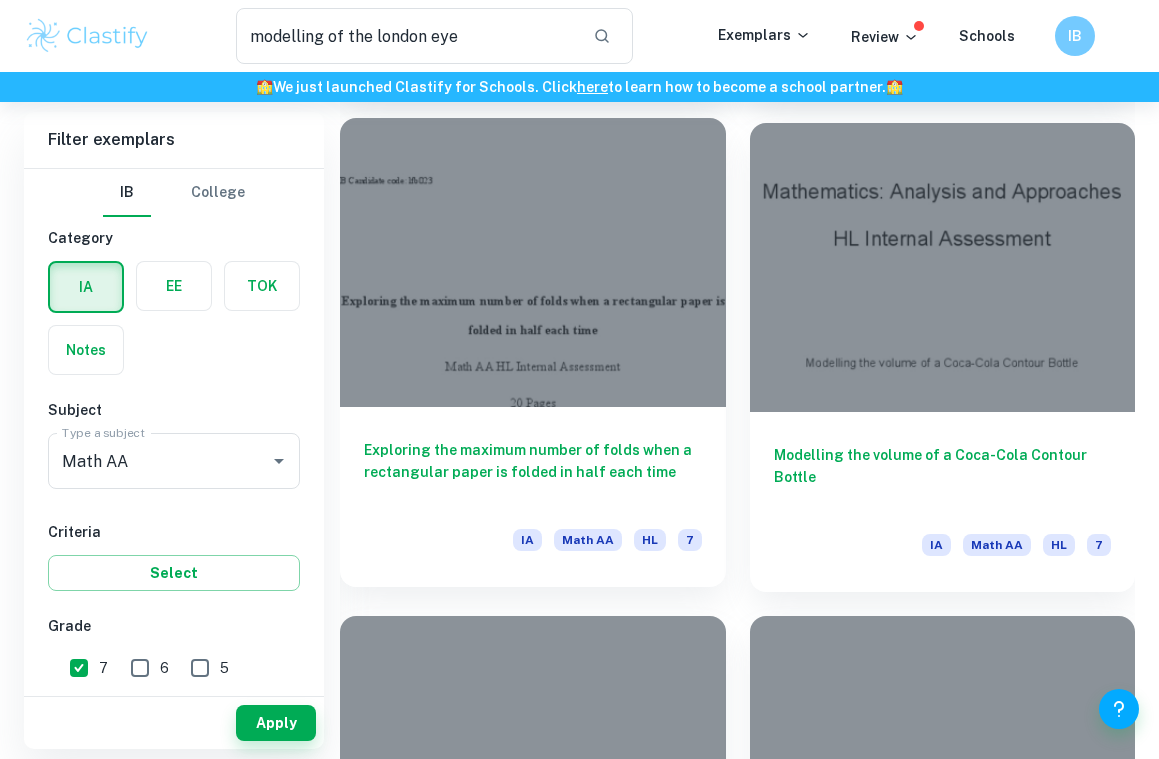 scroll, scrollTop: 4080, scrollLeft: 0, axis: vertical 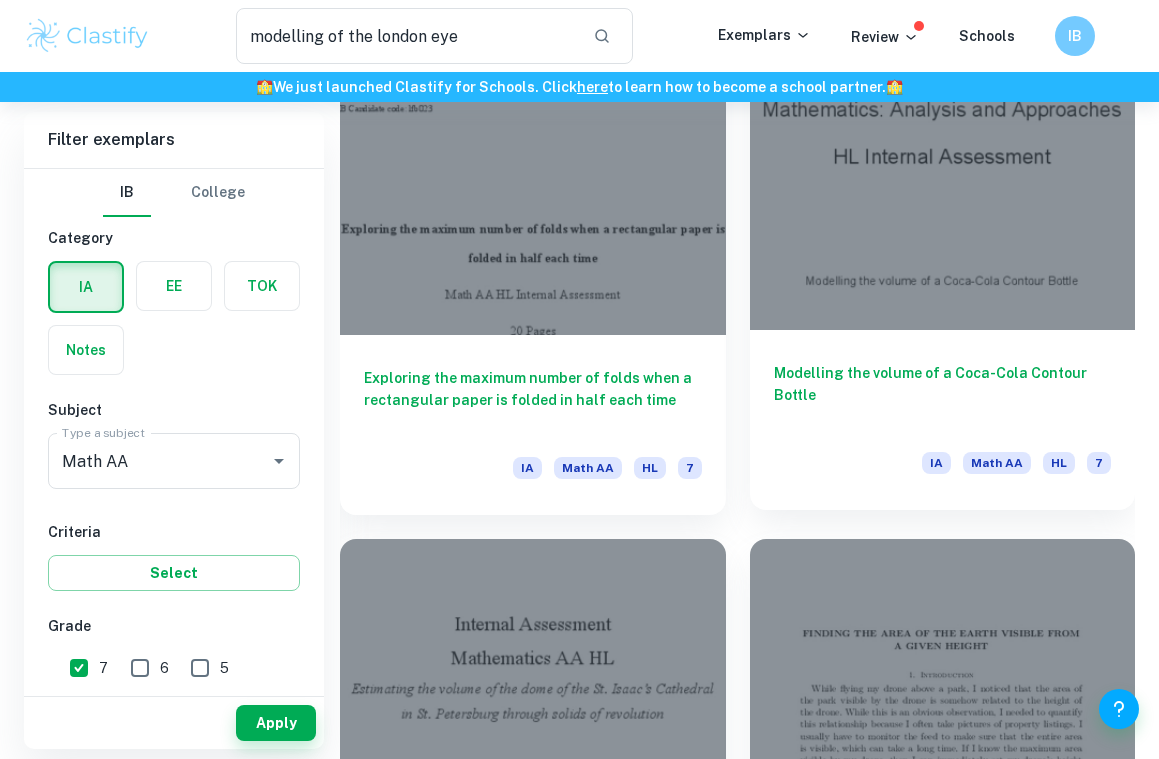 click on "Modelling the volume of a Coca-Cola Contour Bottle" at bounding box center [943, 395] 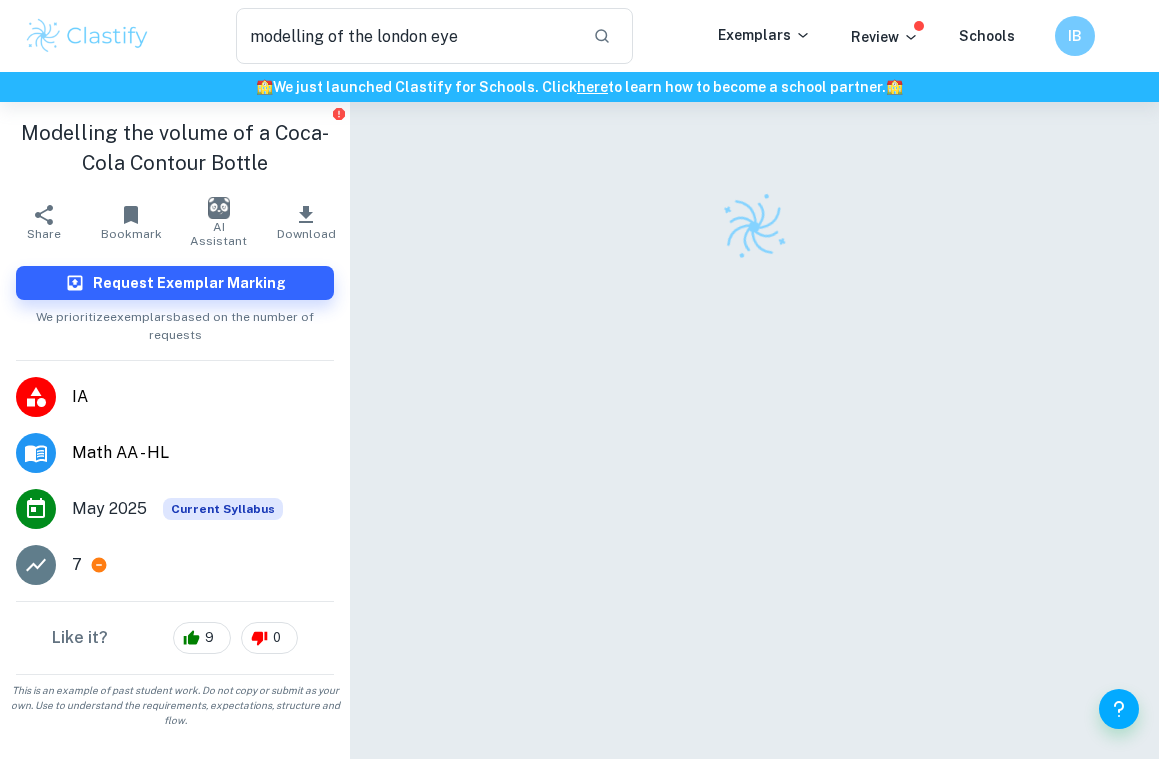 scroll, scrollTop: 102, scrollLeft: 0, axis: vertical 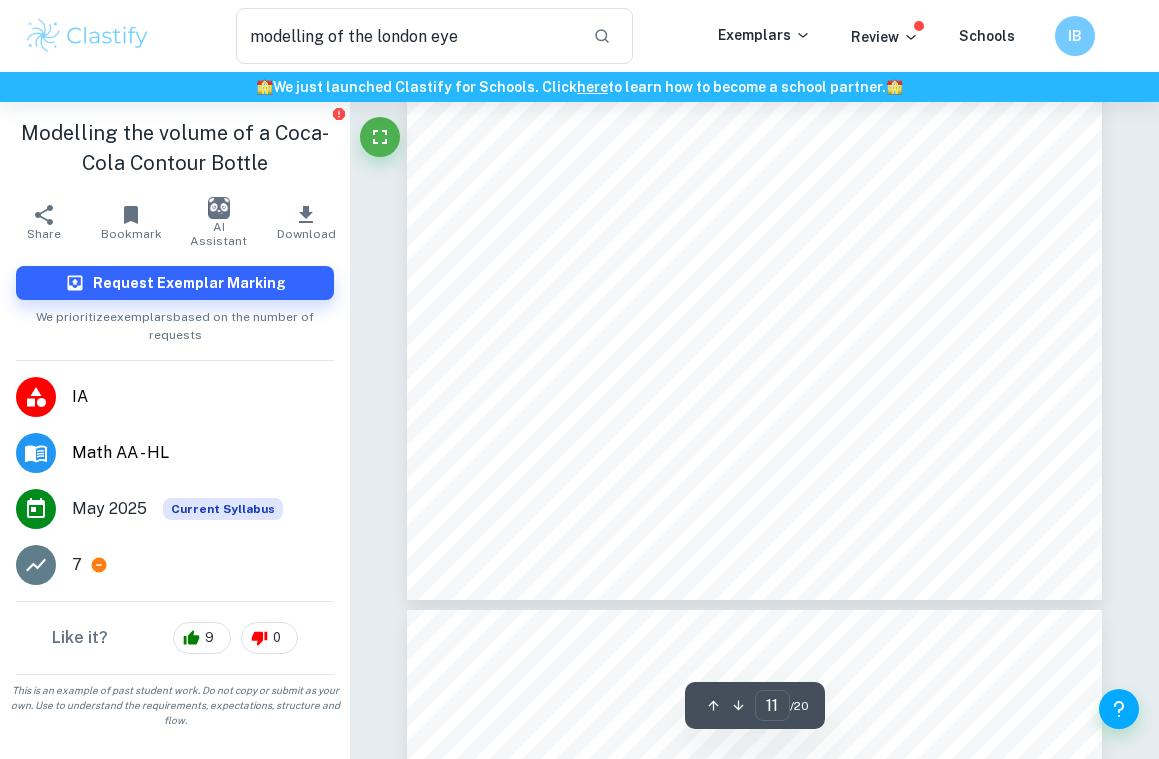 type on "12" 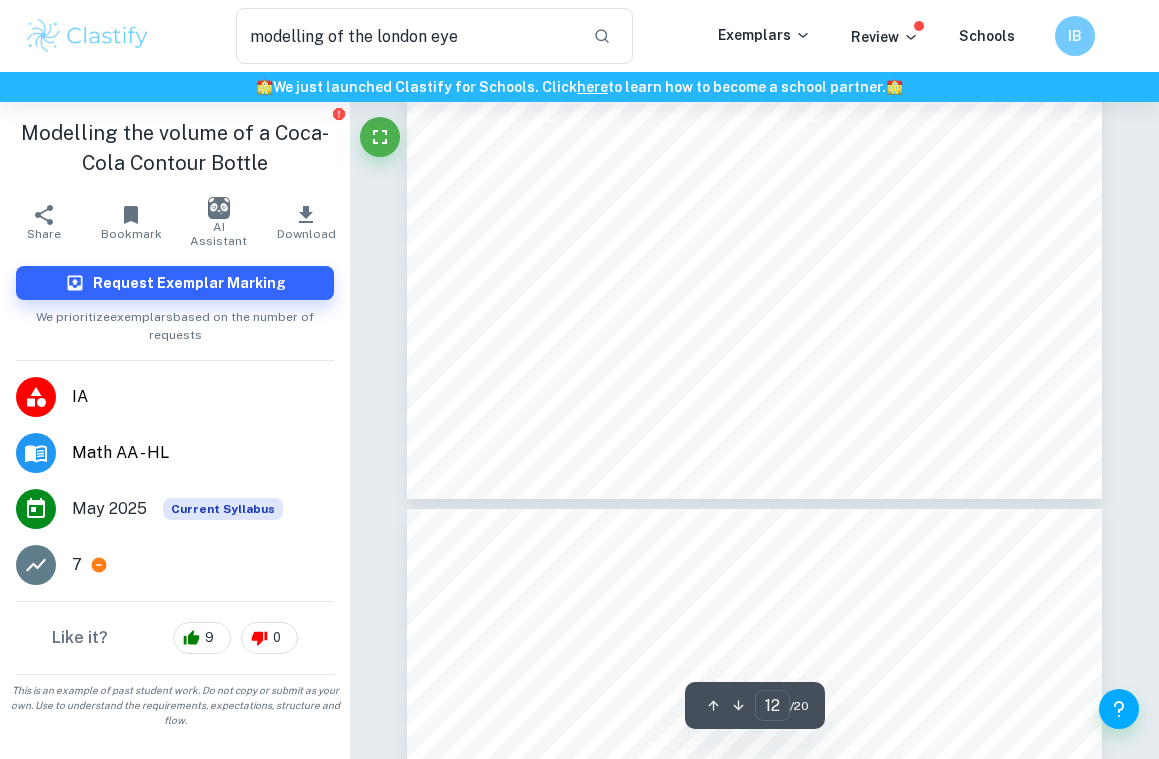 scroll, scrollTop: 10733, scrollLeft: 0, axis: vertical 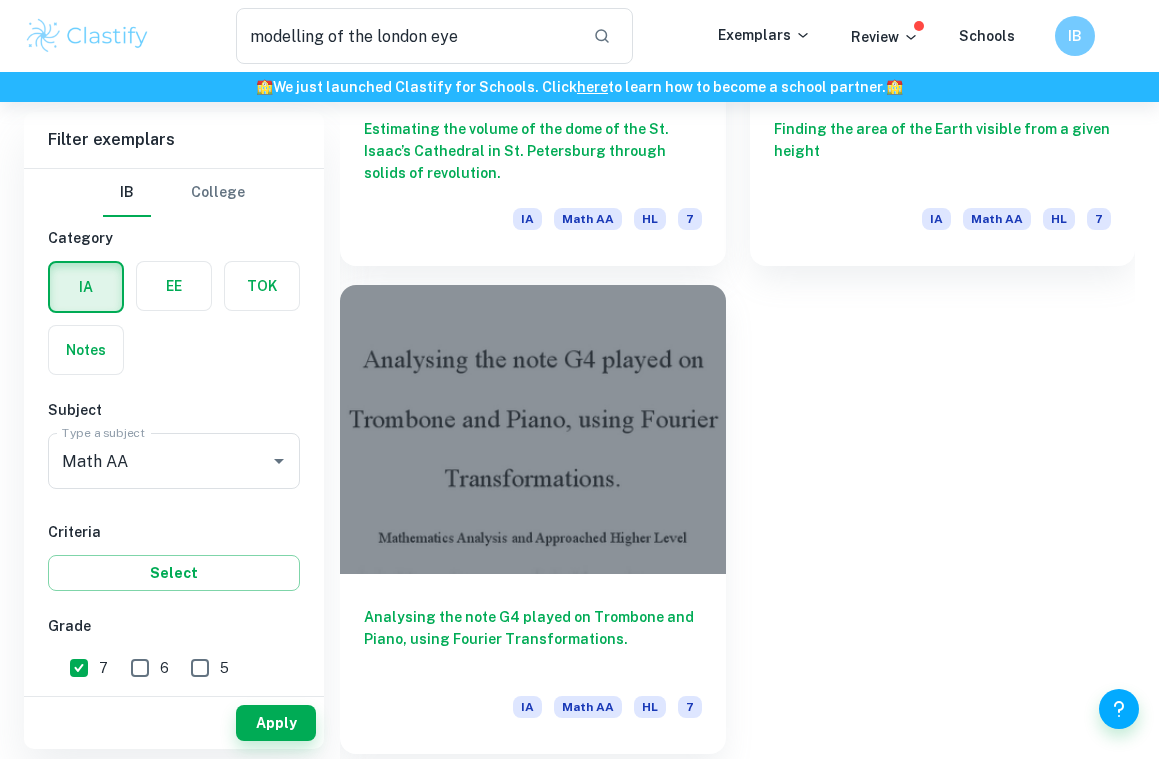 click at bounding box center (533, 429) 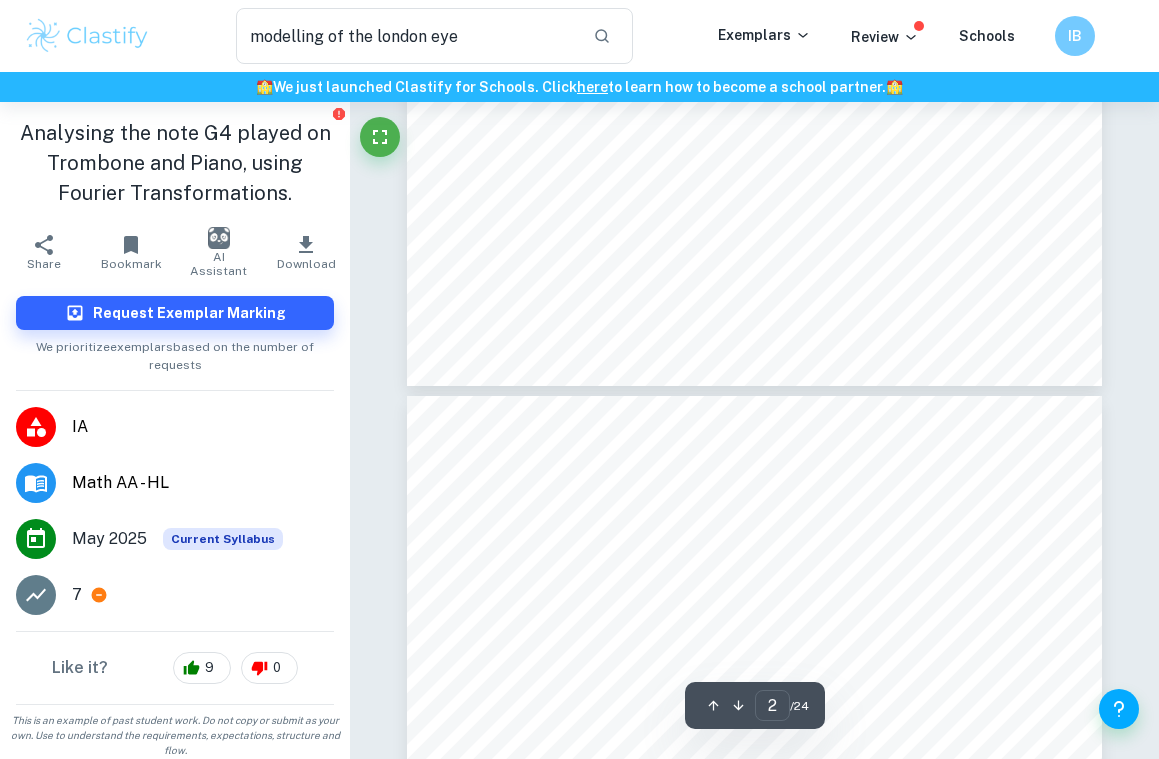 type on "3" 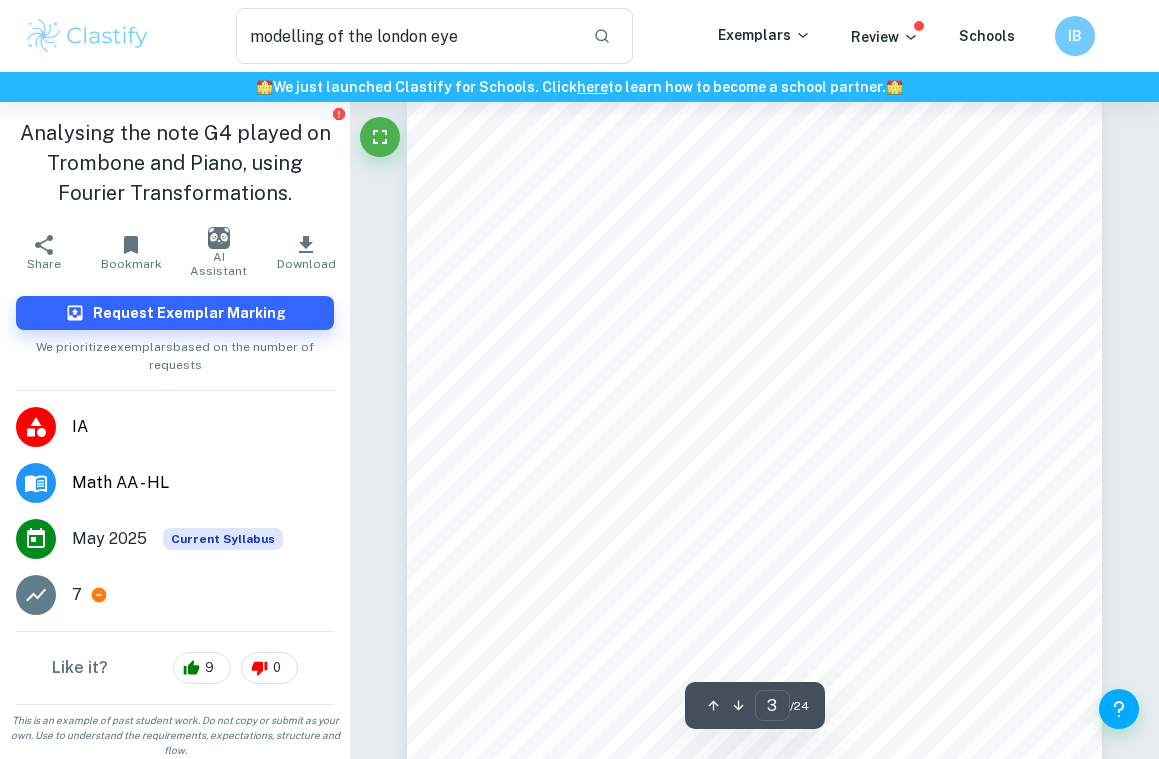 scroll, scrollTop: 2123, scrollLeft: 0, axis: vertical 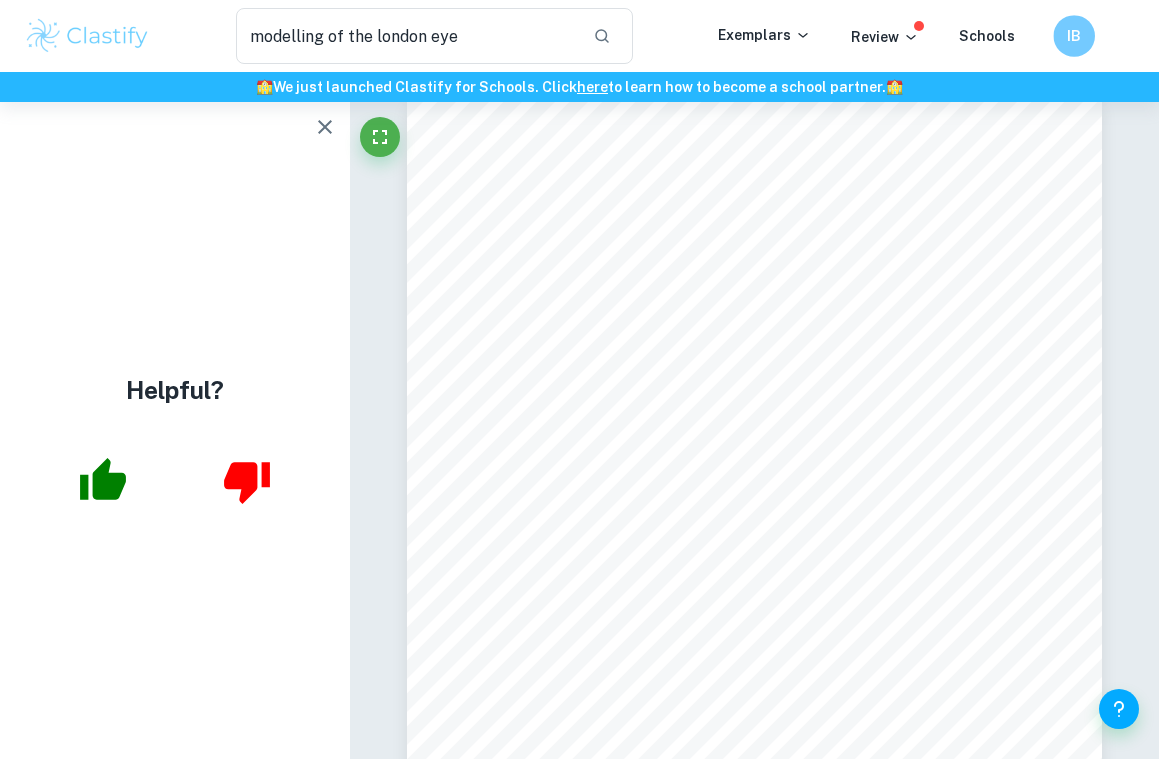 click on "IB" at bounding box center [1074, 36] 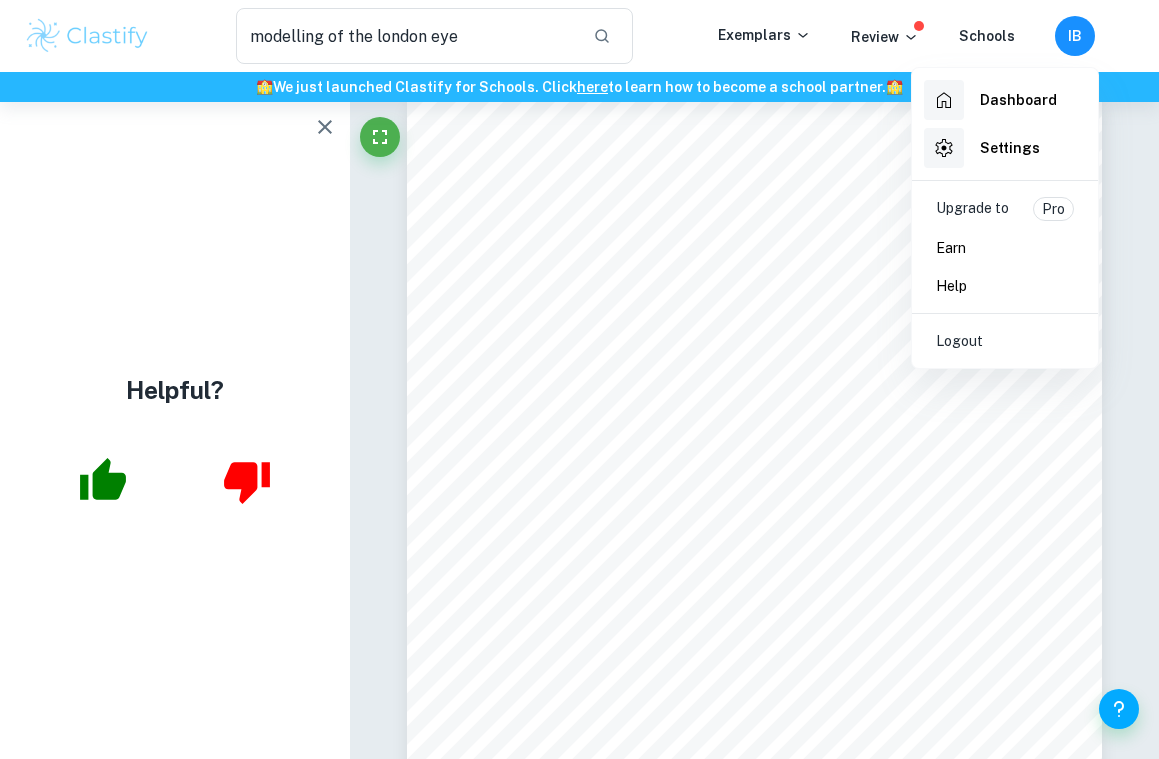 click on "Dashboard" at bounding box center [1018, 100] 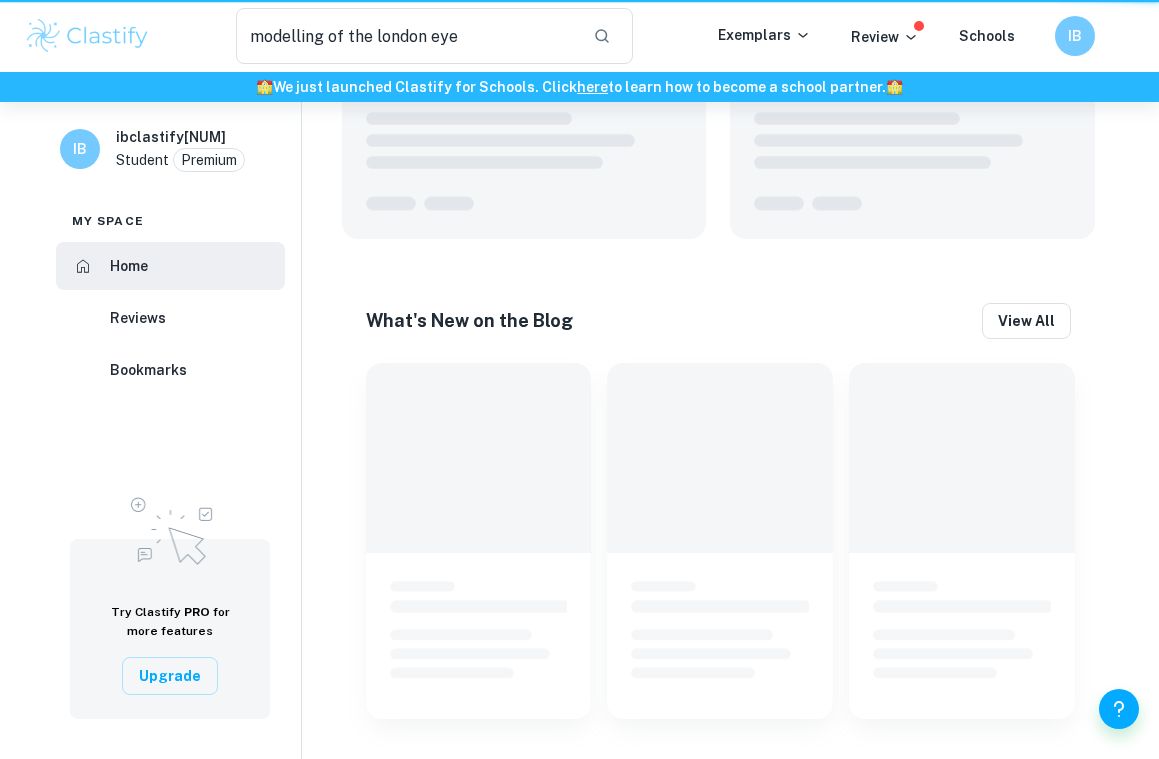 scroll, scrollTop: 0, scrollLeft: 0, axis: both 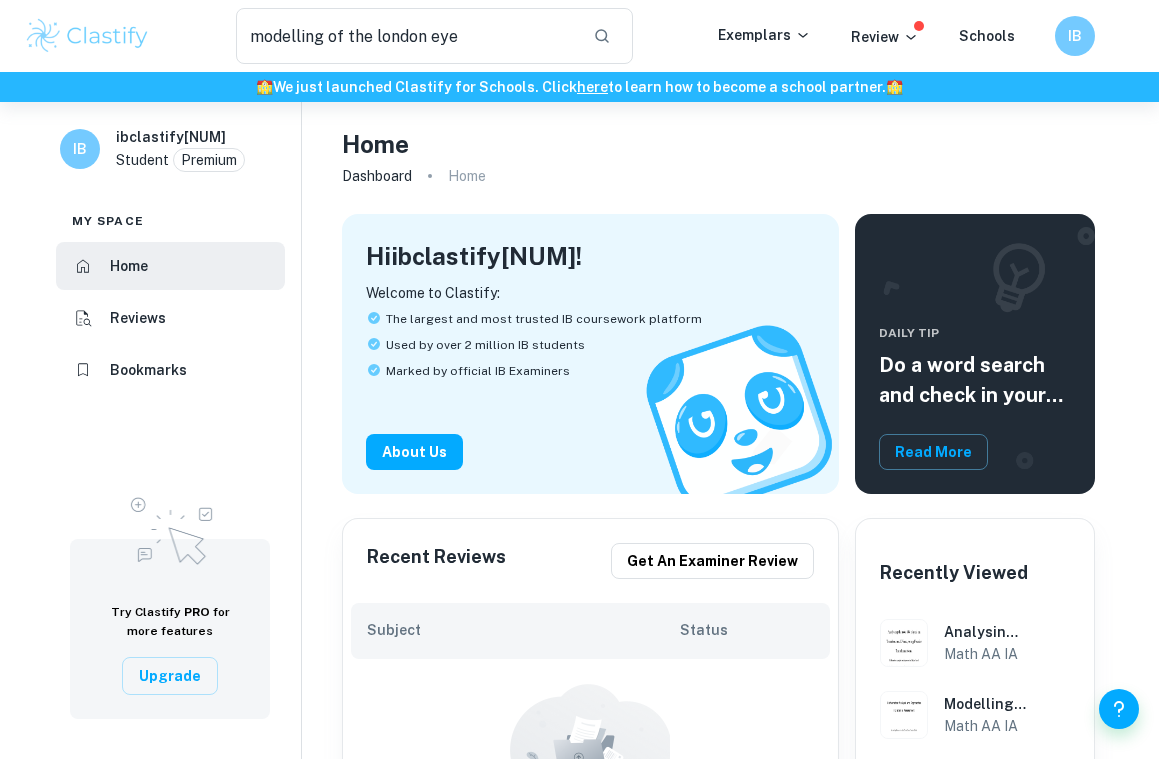 drag, startPoint x: 79, startPoint y: 146, endPoint x: 106, endPoint y: 146, distance: 27 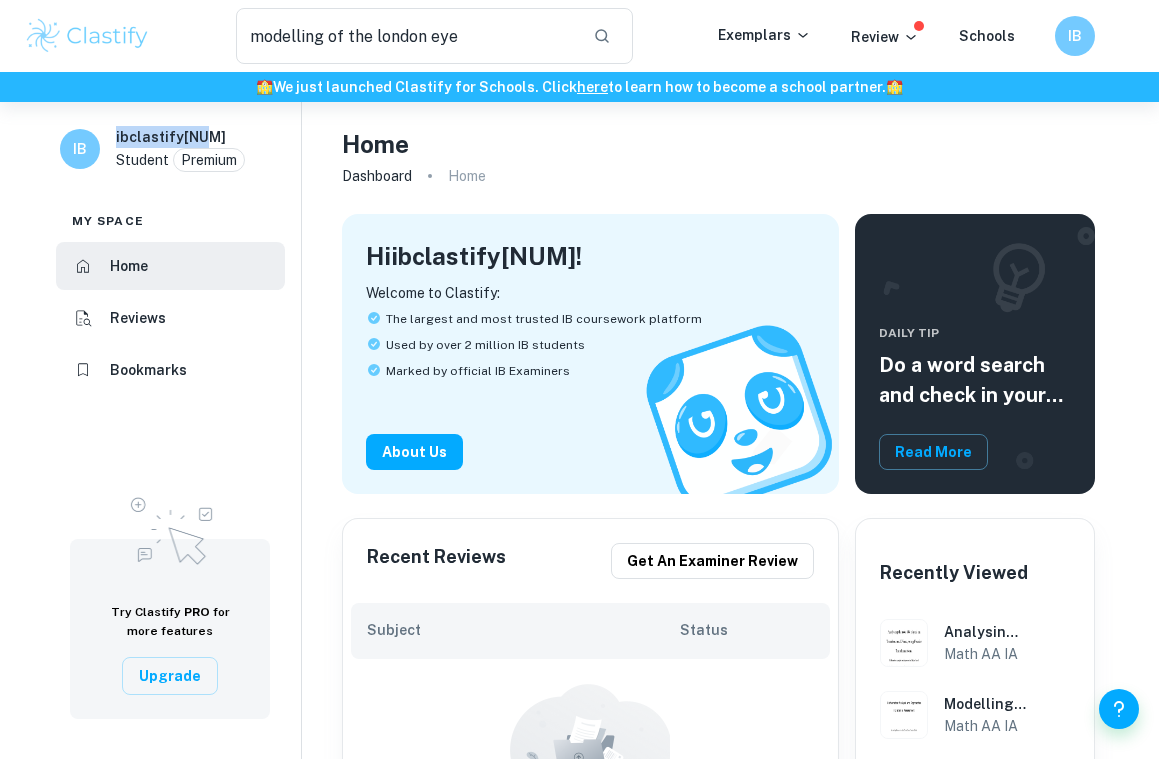 drag, startPoint x: 203, startPoint y: 135, endPoint x: 97, endPoint y: 138, distance: 106.04244 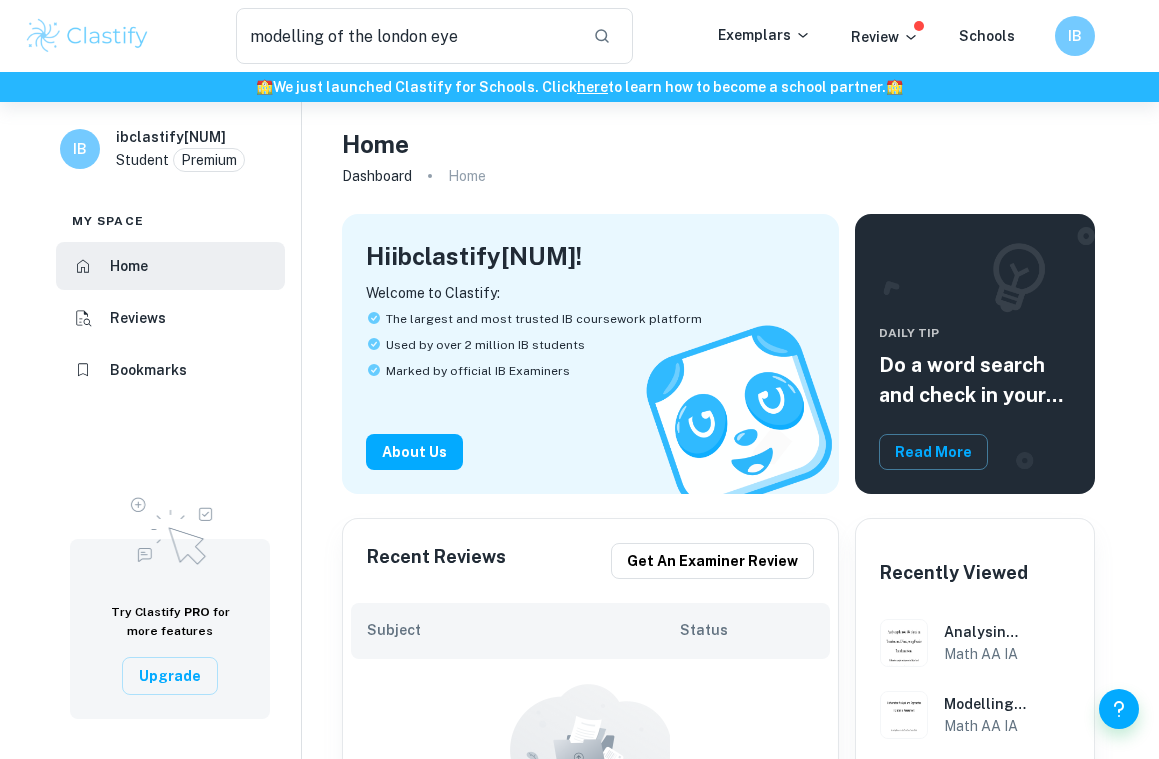 click on "Home" at bounding box center (718, 144) 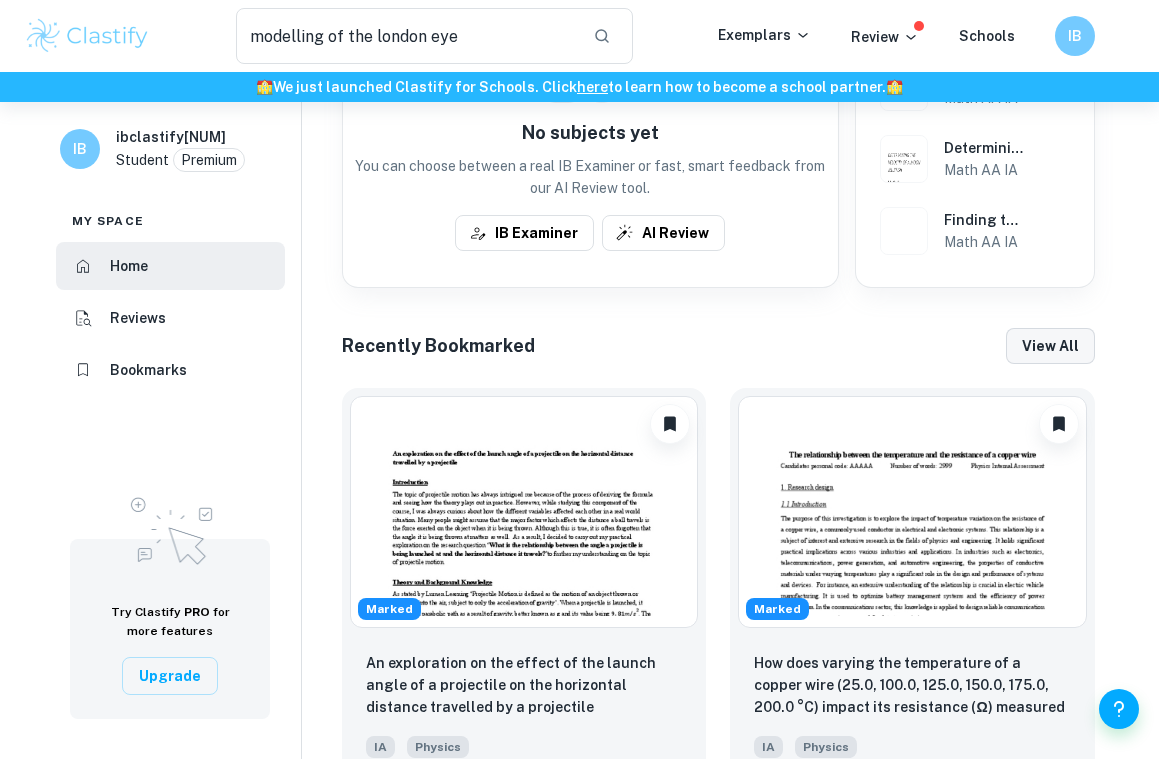 scroll, scrollTop: 857, scrollLeft: 0, axis: vertical 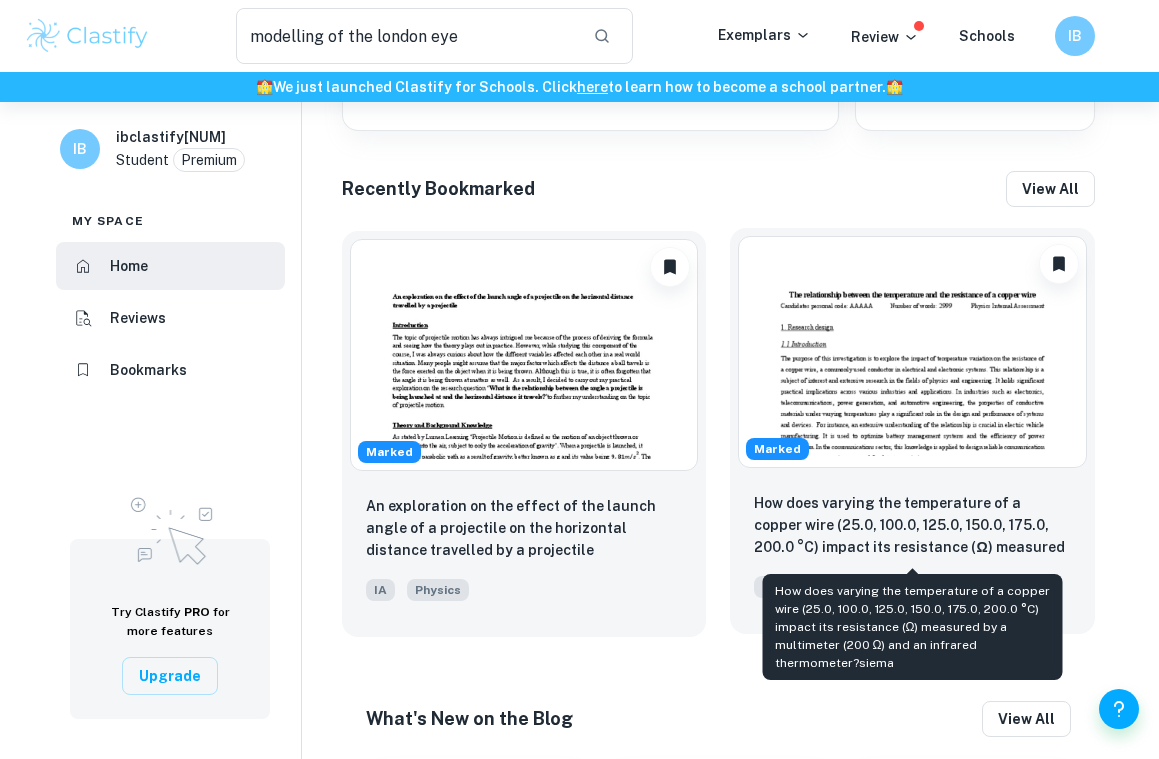 click on "How does varying the temperature of a copper wire (25.0, 100.0, 125.0, 150.0, 175.0, 200.0 °C) impact its resistance (Ω) measured by a multimeter (200 Ω) and an infrared thermometer?" at bounding box center [912, 526] 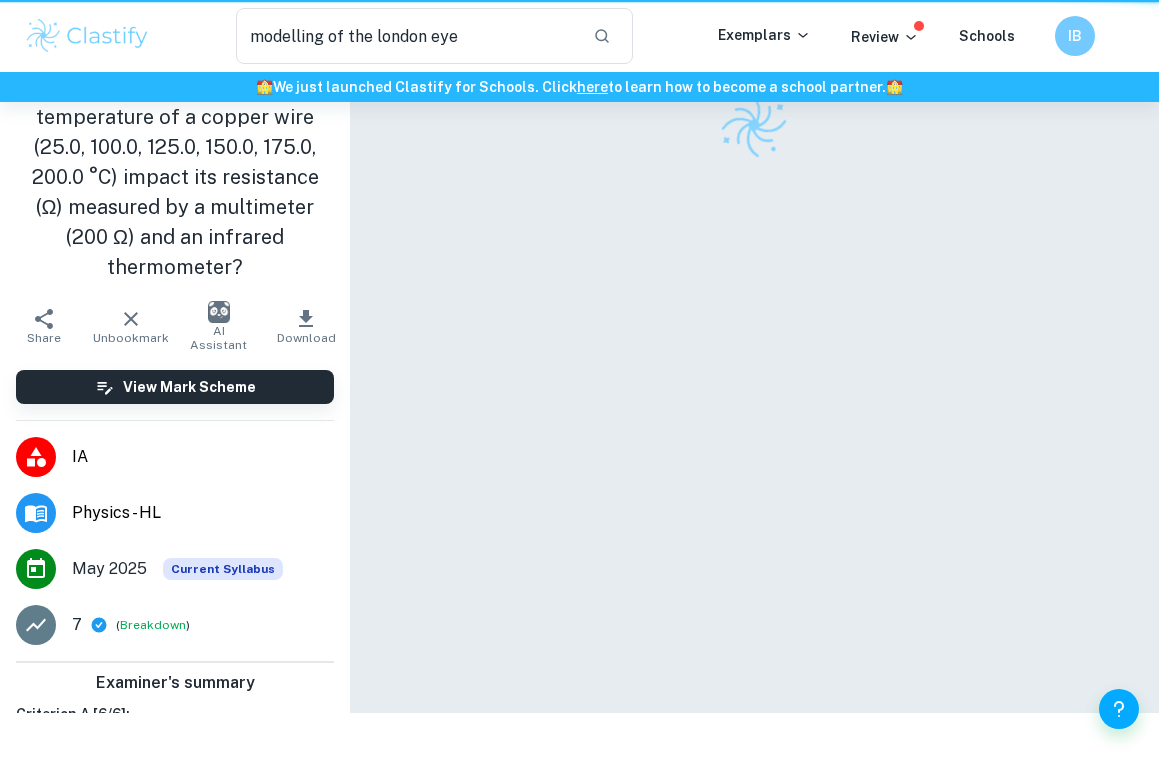 scroll, scrollTop: 0, scrollLeft: 0, axis: both 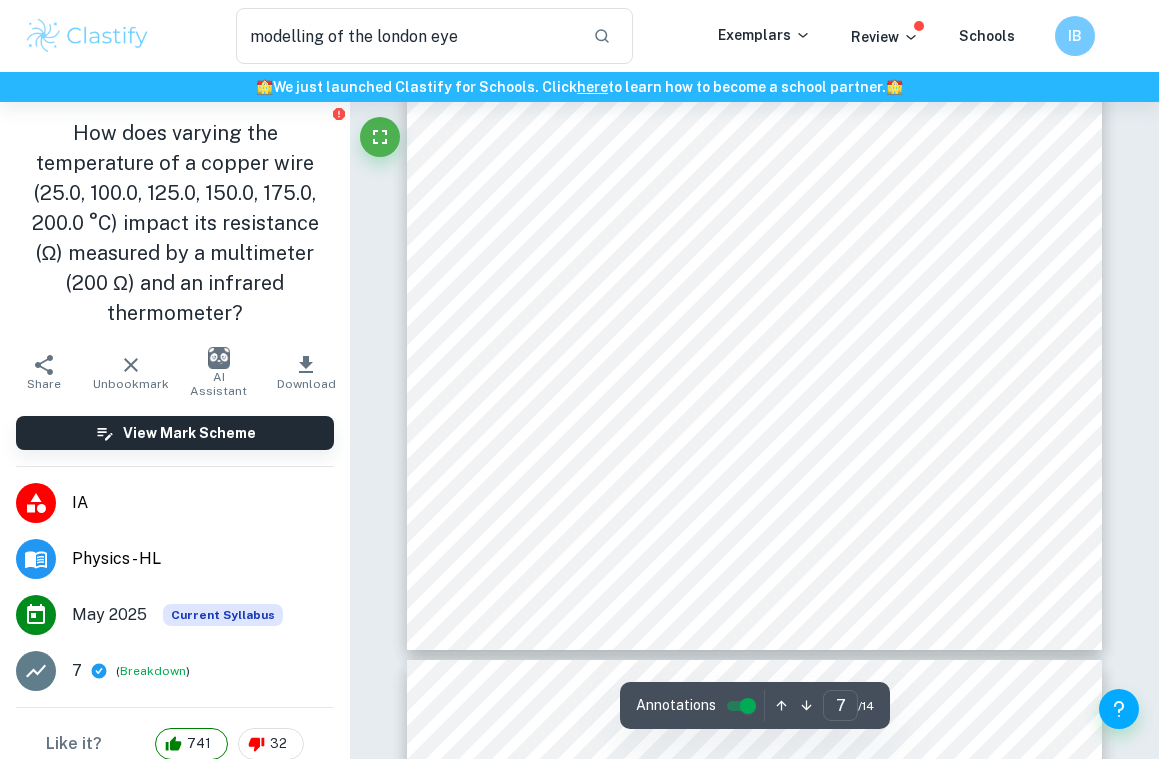 type on "8" 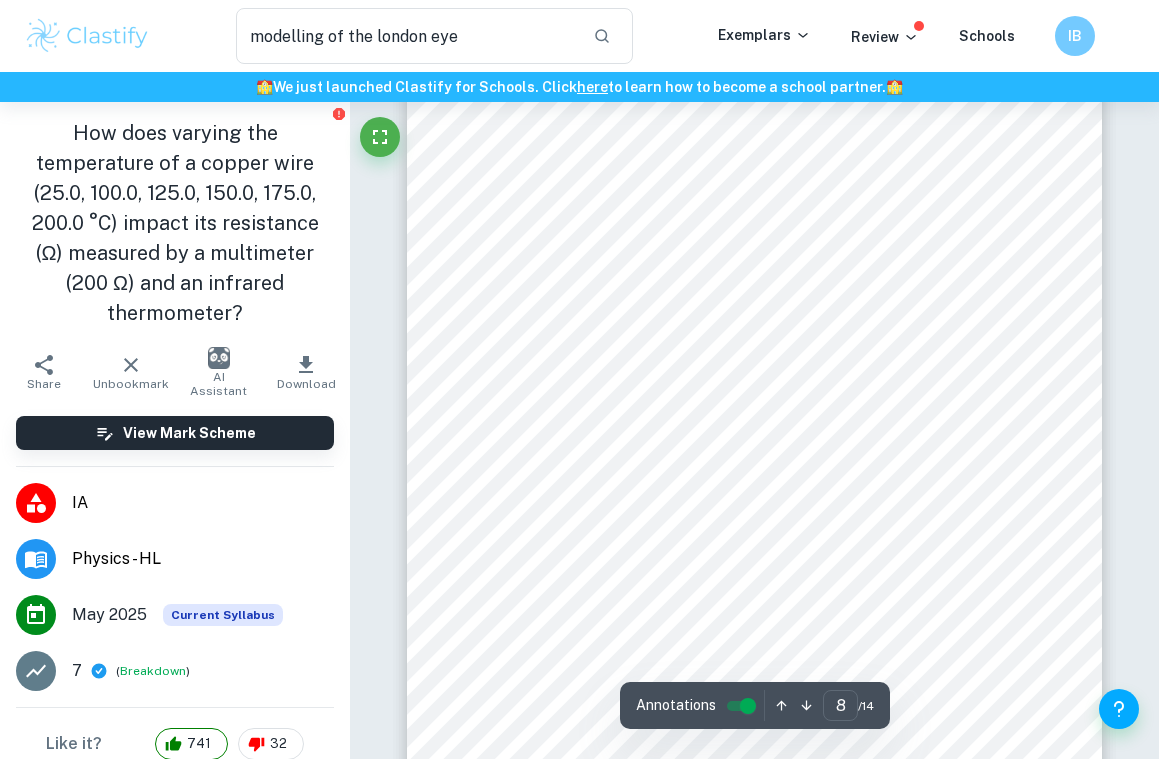 scroll, scrollTop: 7363, scrollLeft: 0, axis: vertical 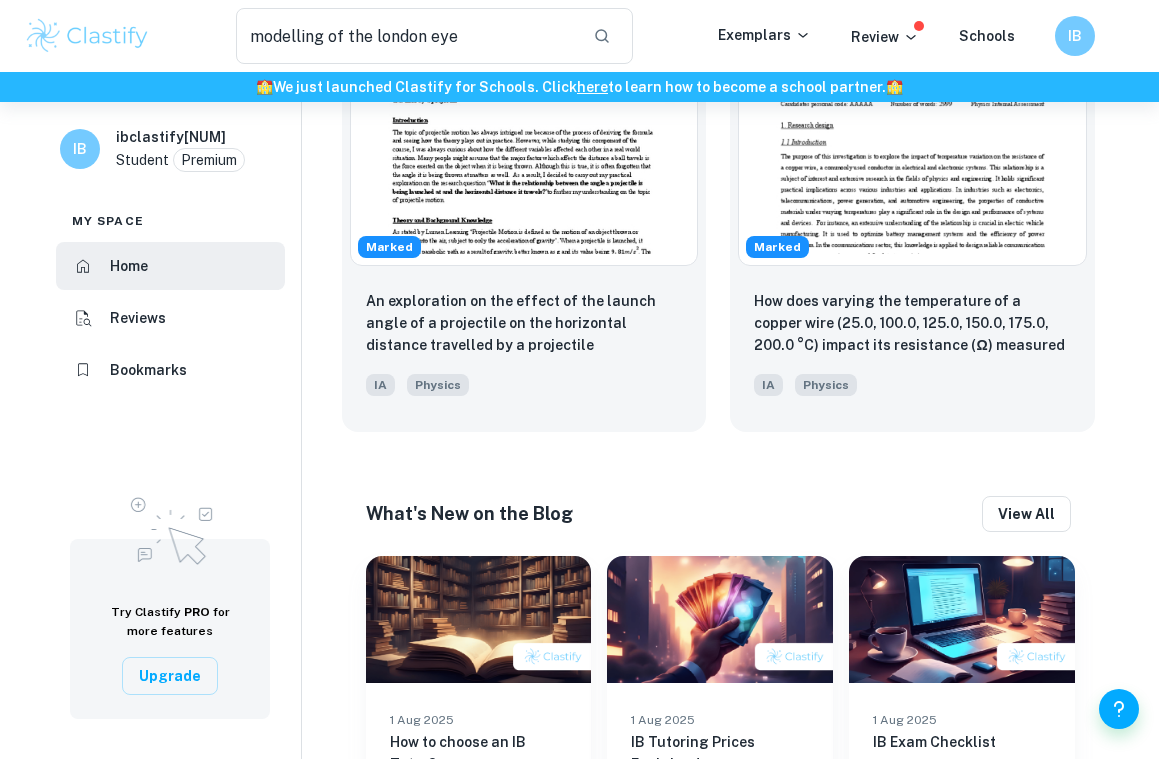 click on "Reviews" at bounding box center [170, 318] 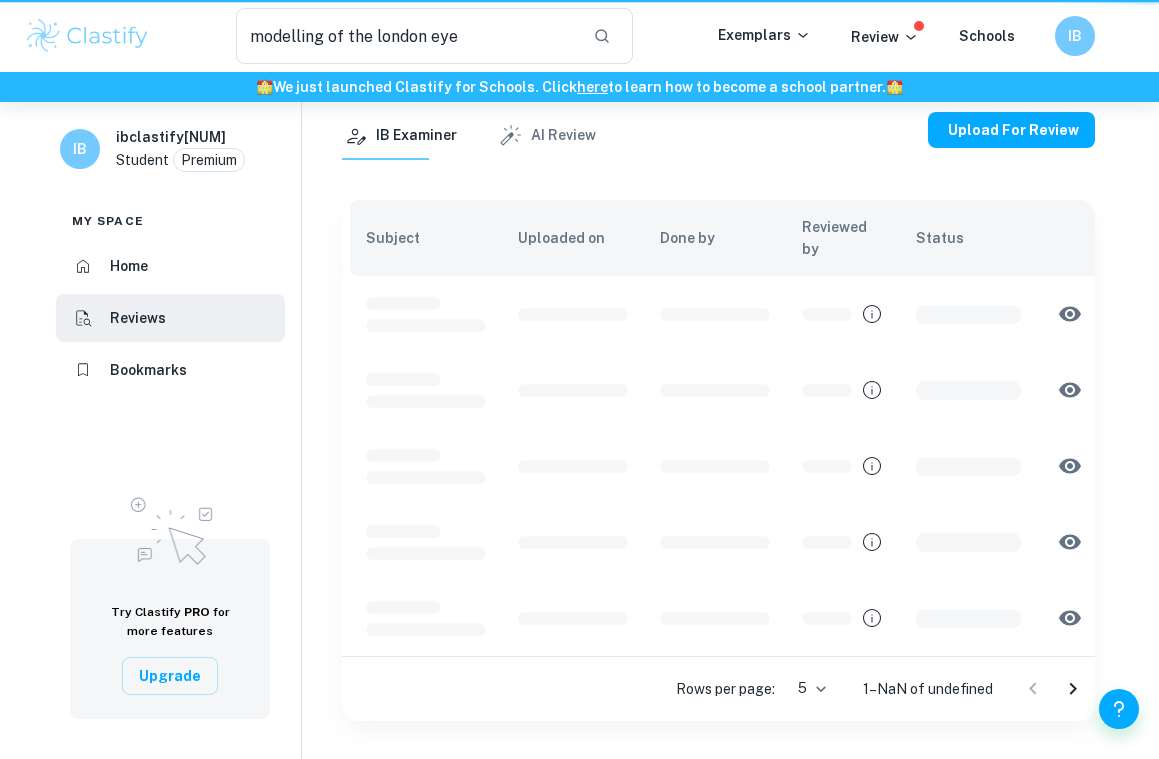 scroll, scrollTop: 0, scrollLeft: 0, axis: both 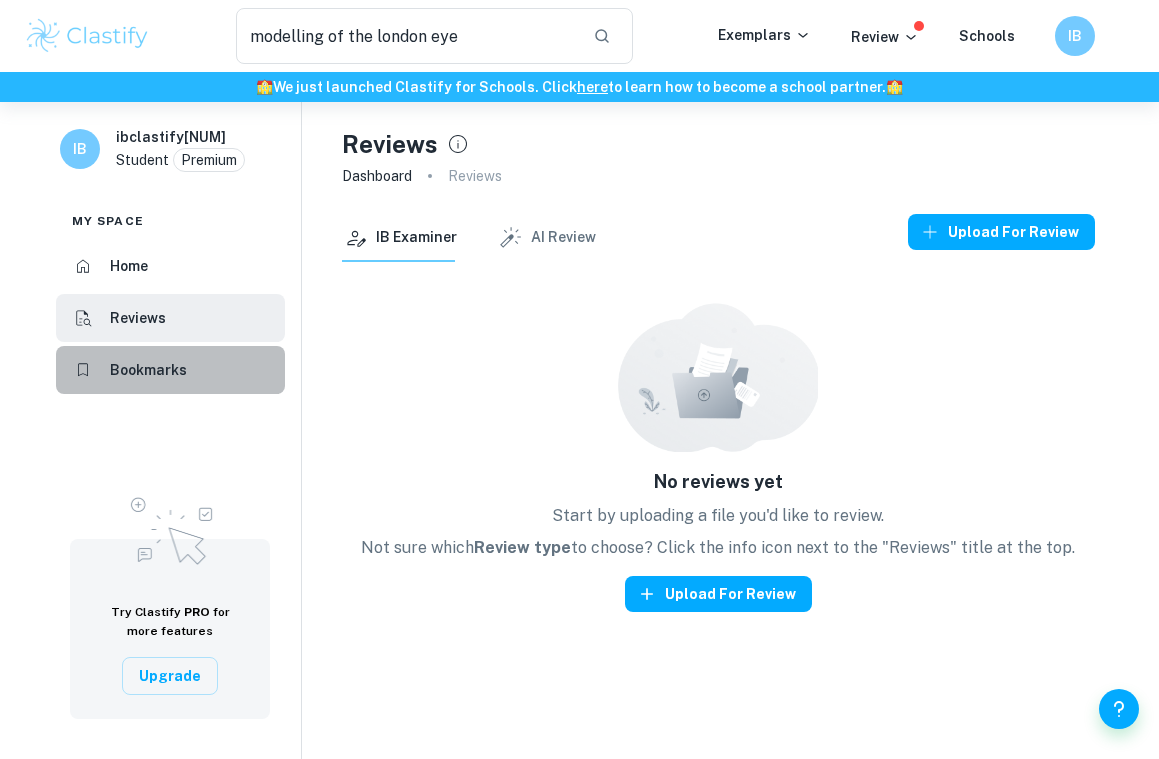 click on "Bookmarks" at bounding box center [170, 370] 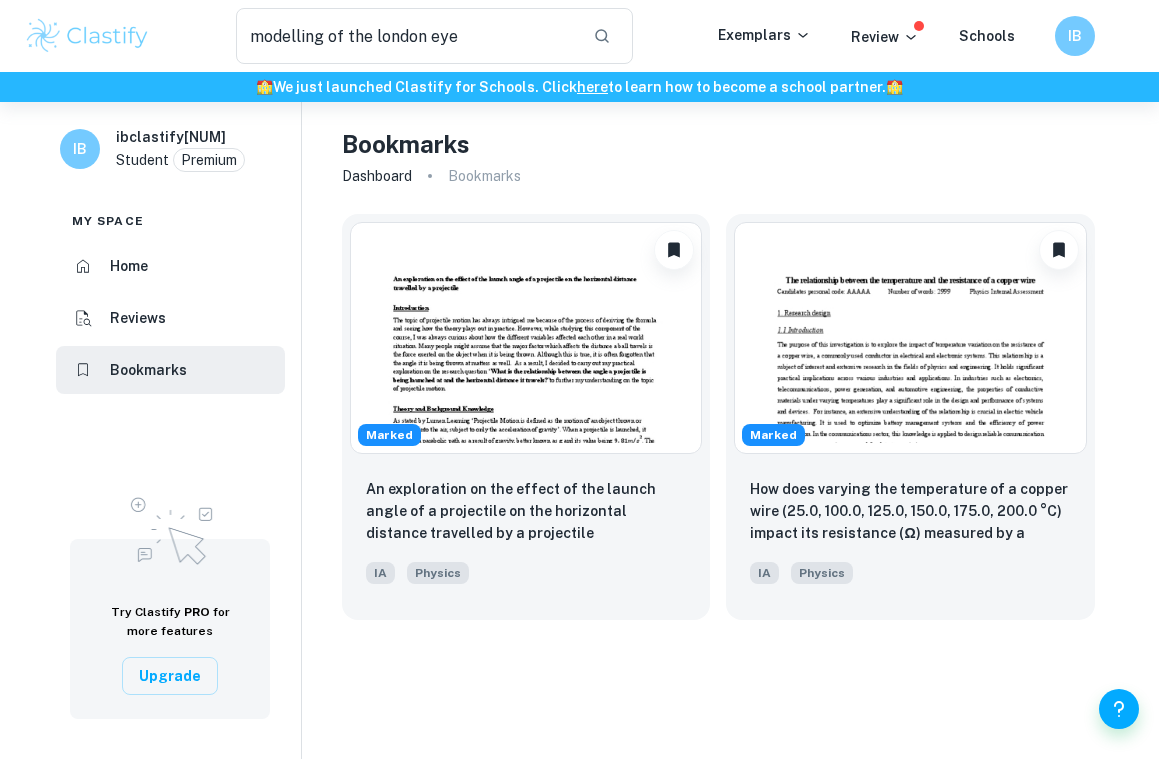click on "Home" at bounding box center [170, 266] 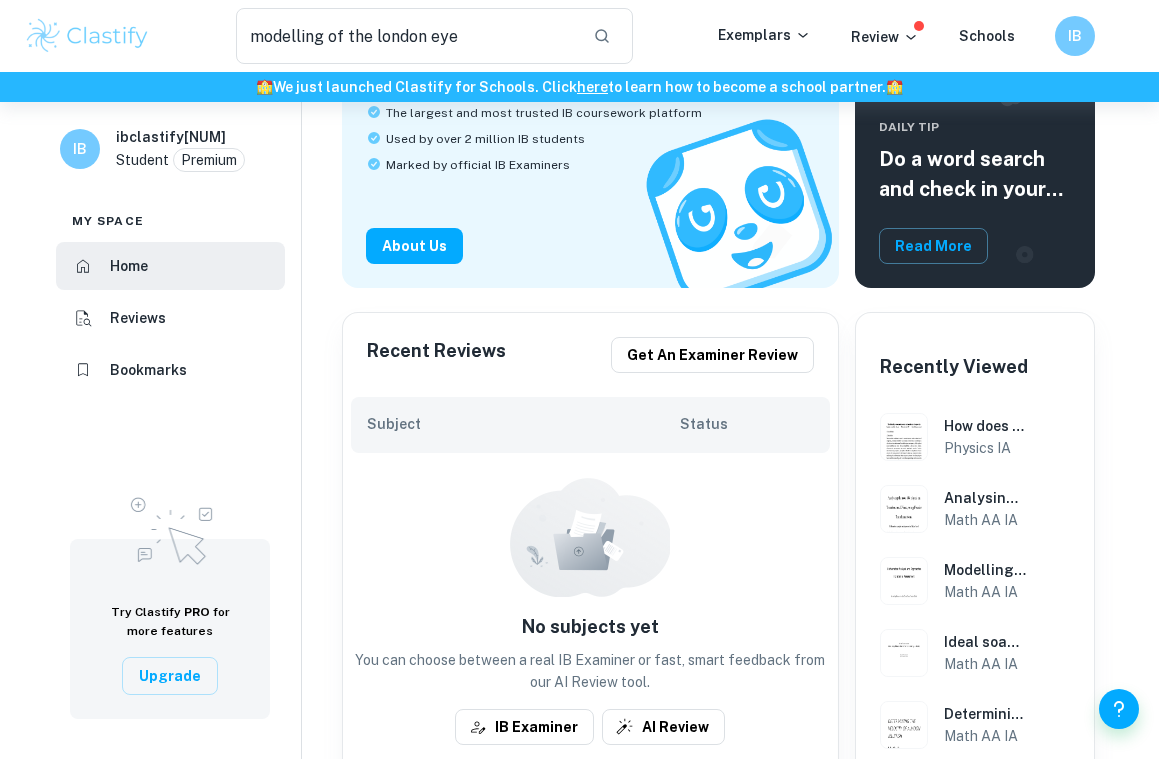 scroll, scrollTop: 0, scrollLeft: 0, axis: both 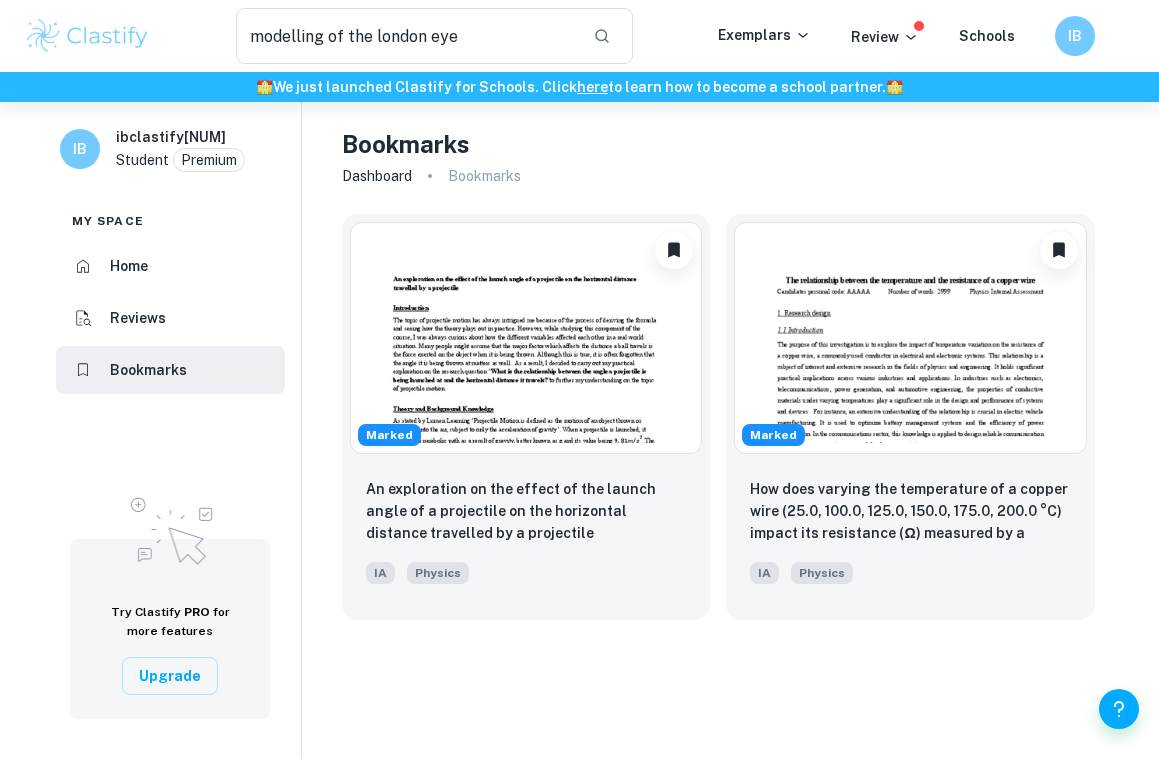click at bounding box center [87, 36] 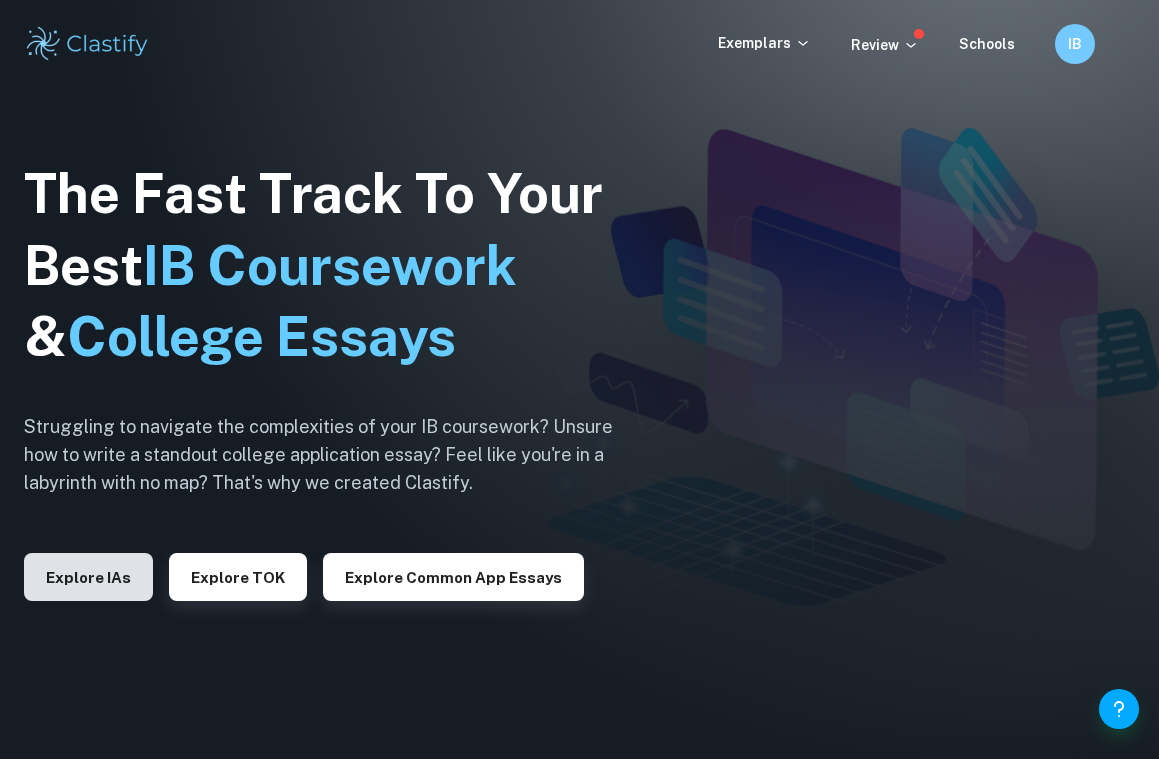 click on "Explore IAs" at bounding box center [88, 577] 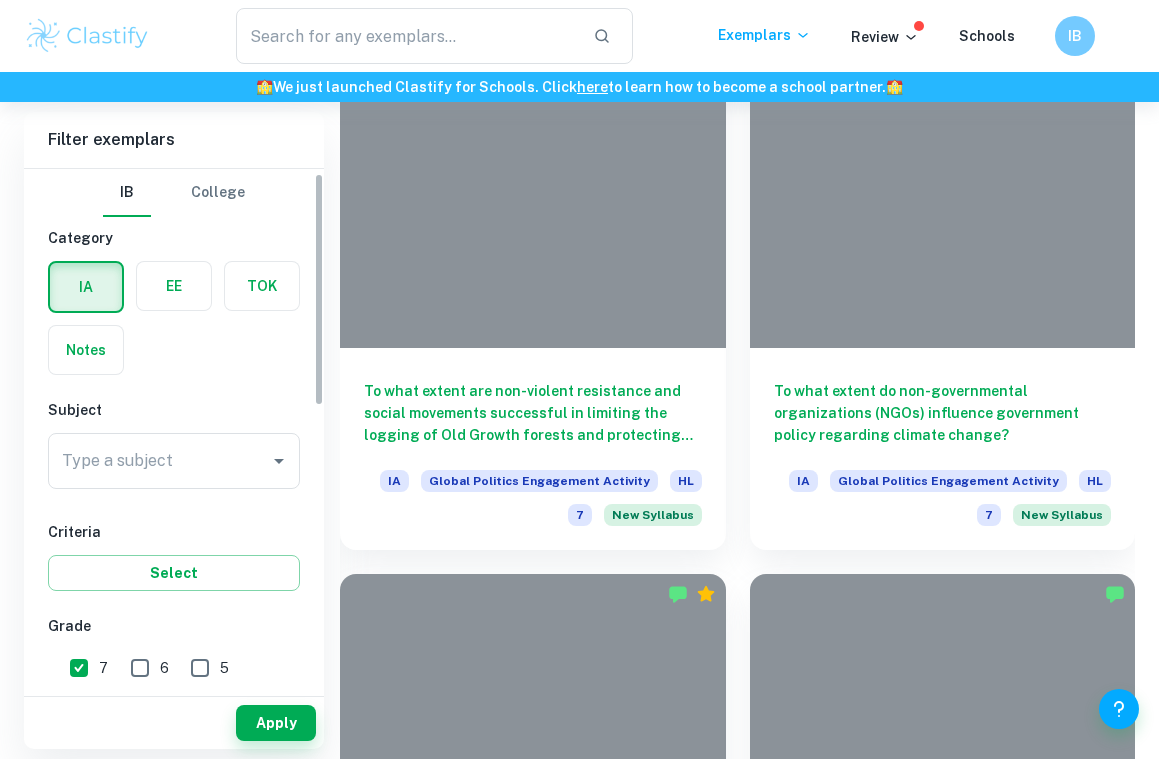 scroll, scrollTop: 636, scrollLeft: 0, axis: vertical 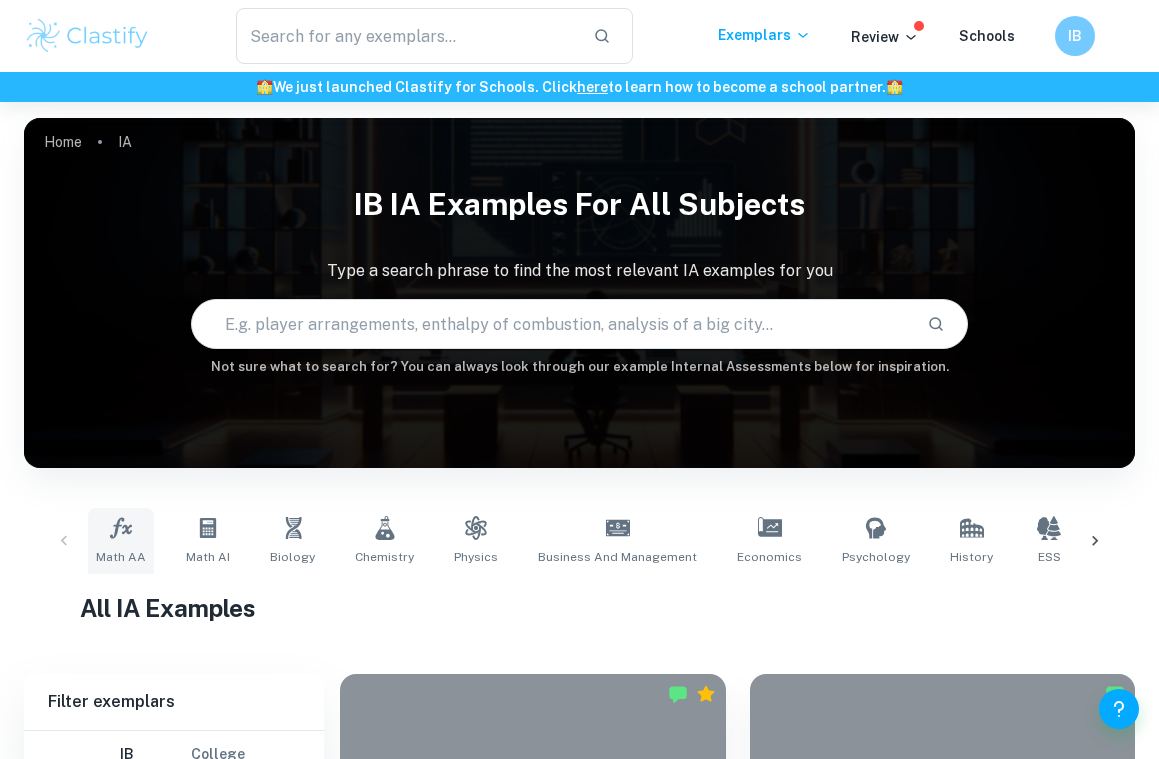 click on "Math AA" at bounding box center (121, 557) 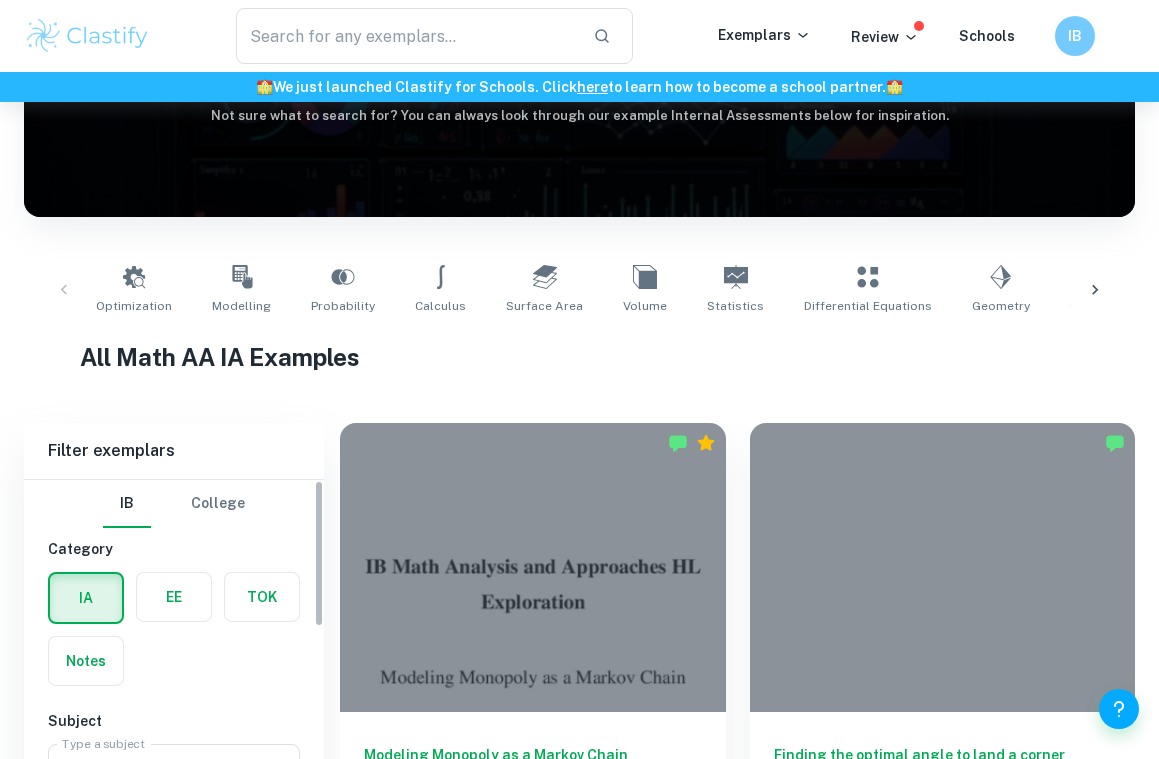 scroll, scrollTop: 637, scrollLeft: 0, axis: vertical 